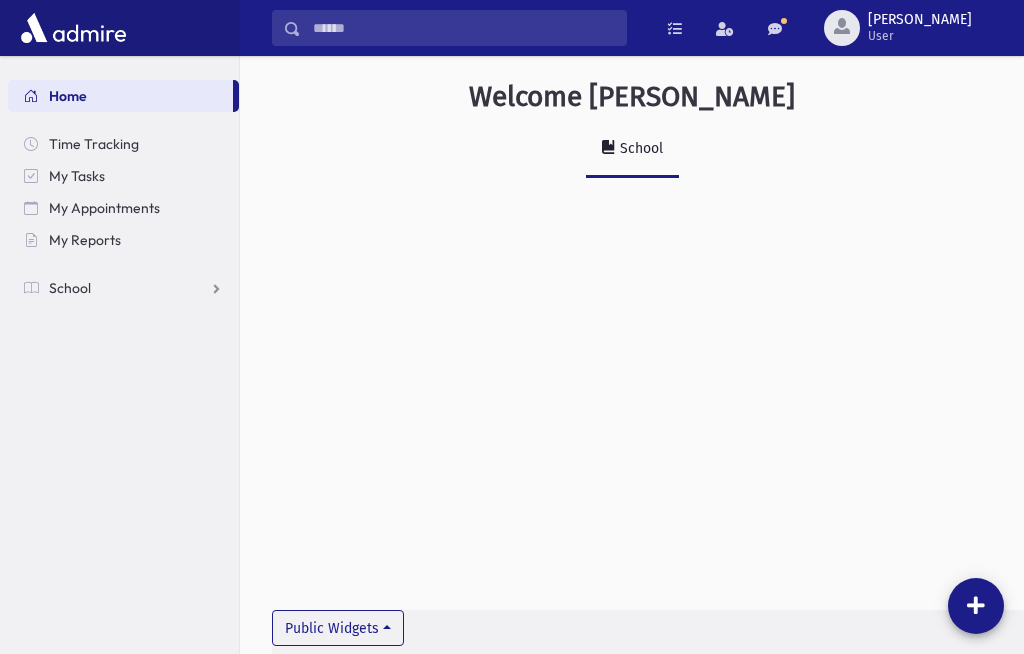 scroll, scrollTop: 0, scrollLeft: 0, axis: both 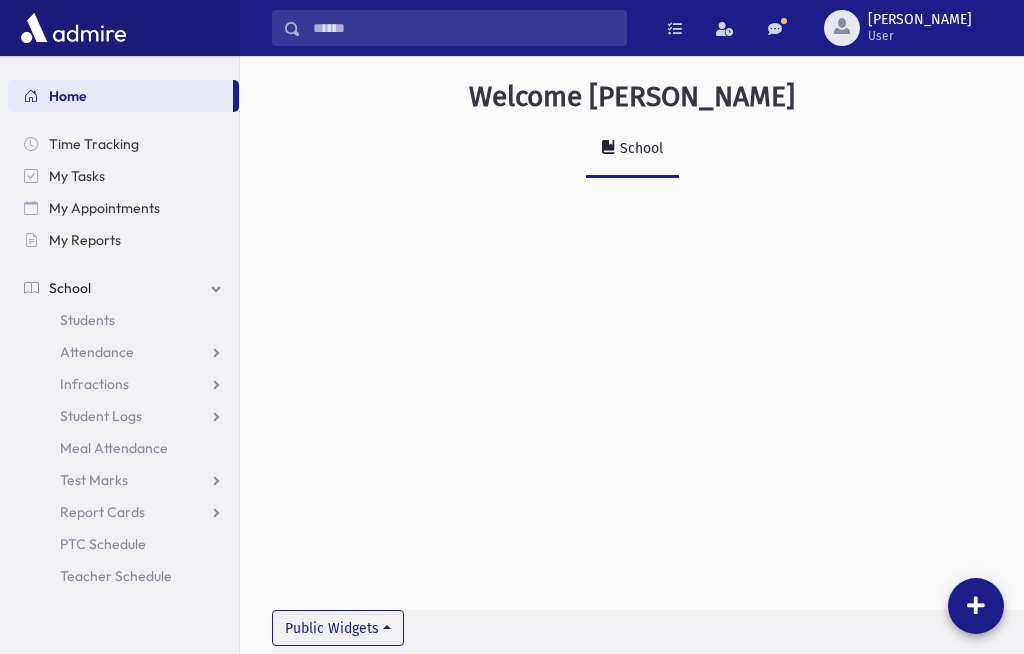 click on "Report Cards" at bounding box center (102, 512) 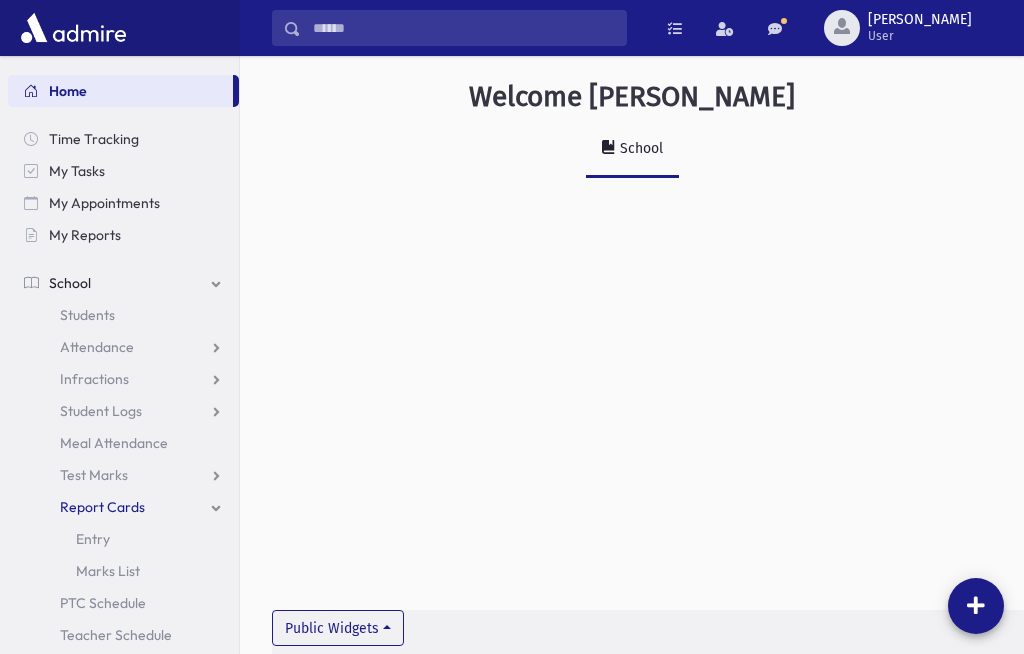 scroll, scrollTop: 2, scrollLeft: 0, axis: vertical 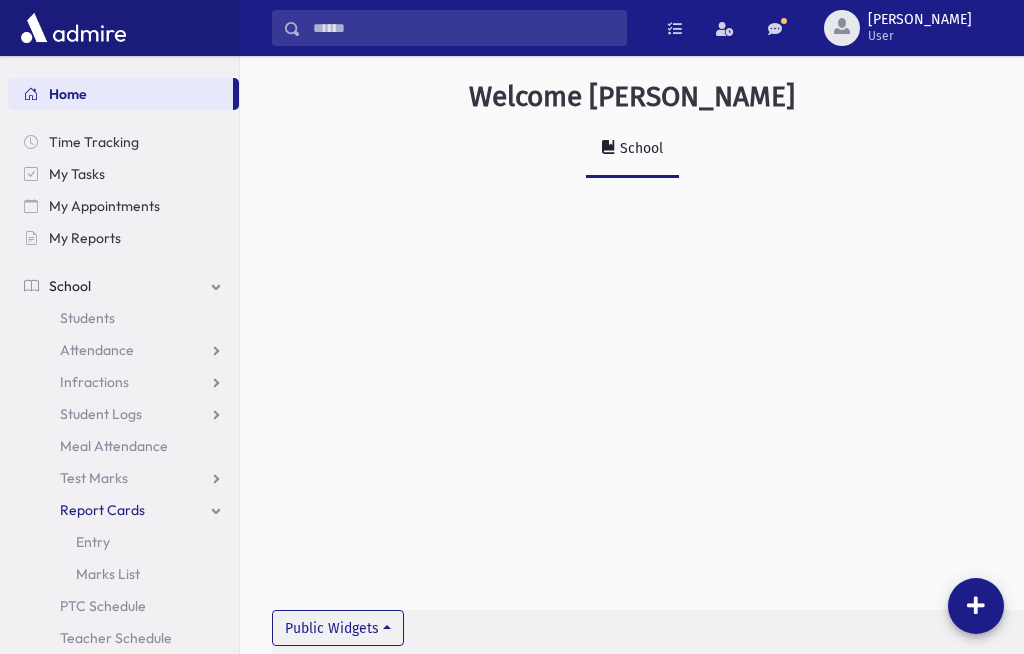 click on "Entry" at bounding box center [123, 542] 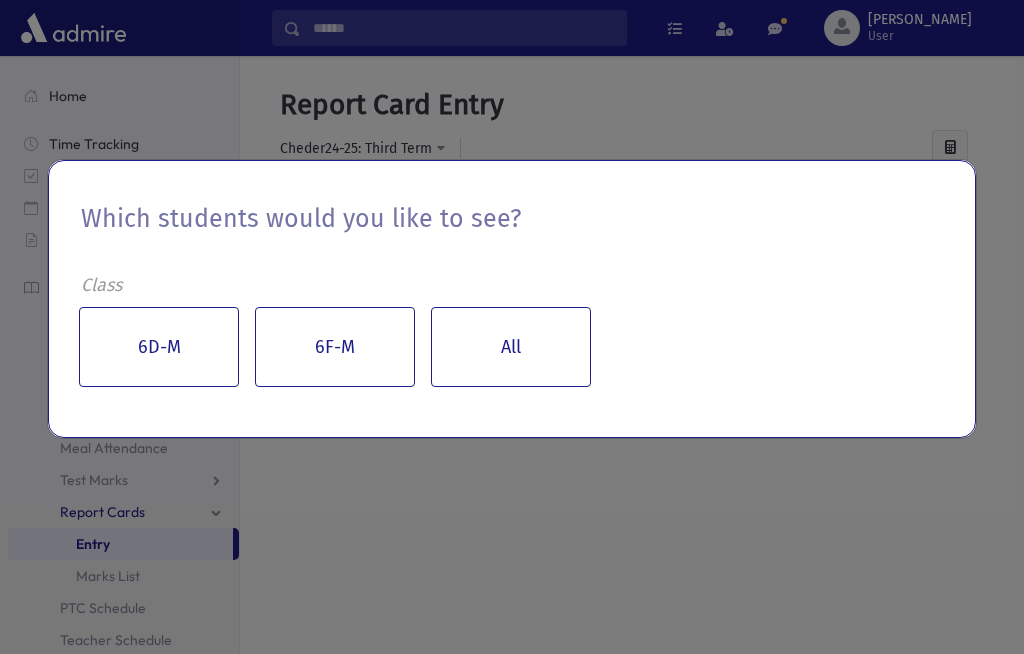scroll, scrollTop: 0, scrollLeft: 0, axis: both 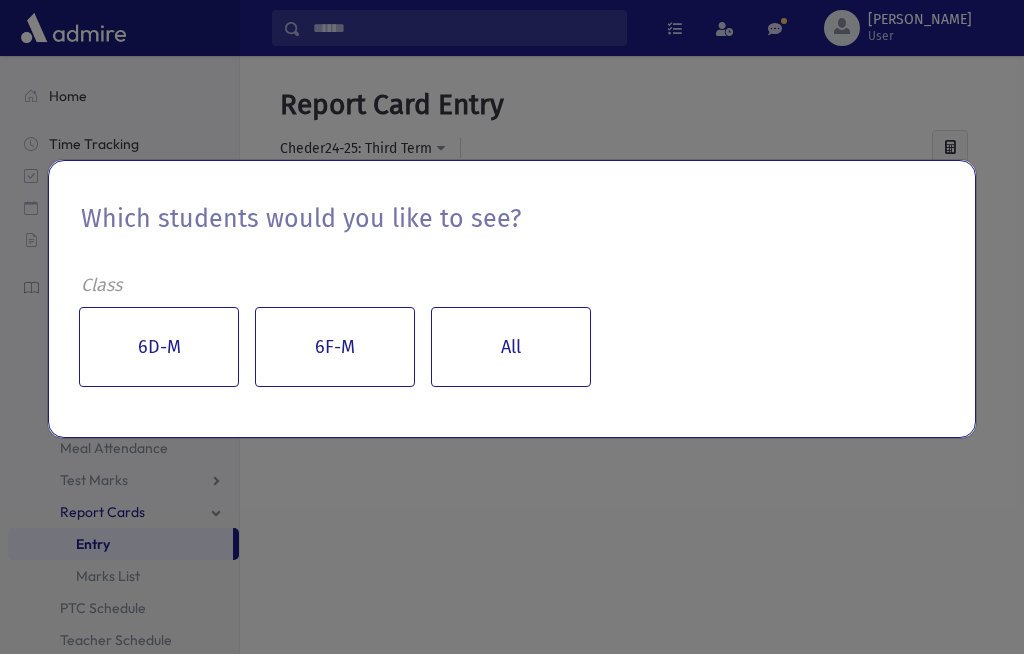 click on "6D-M" at bounding box center (159, 347) 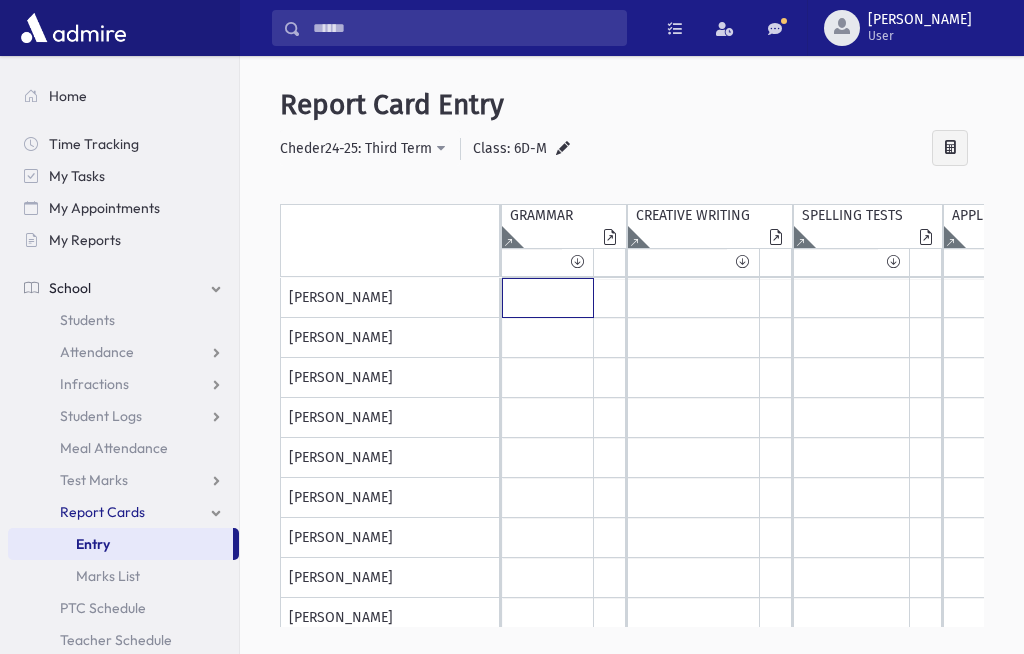 click at bounding box center [548, 298] 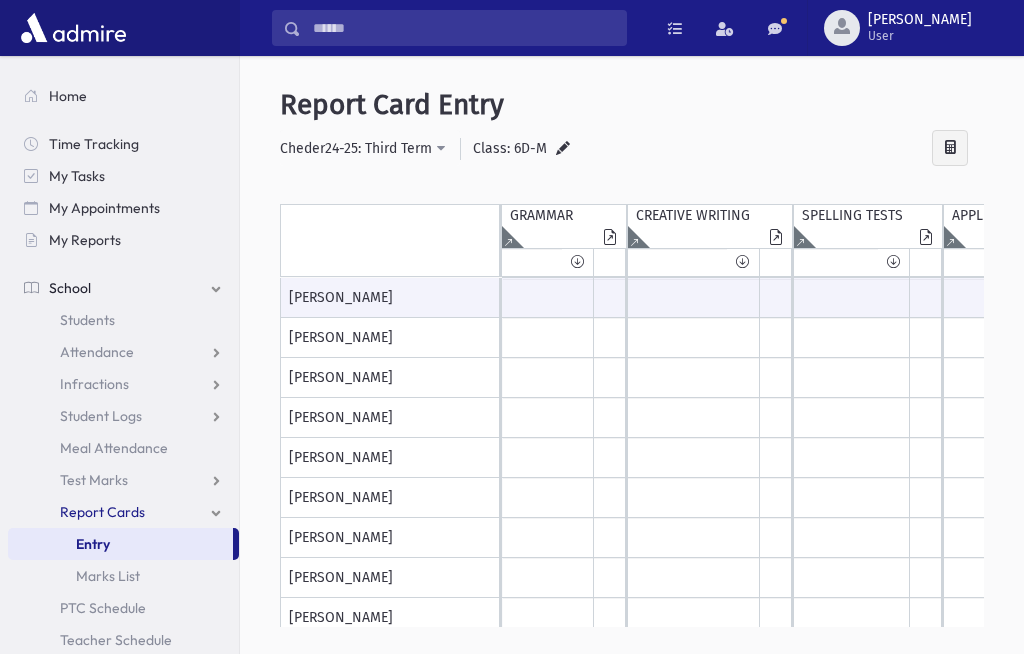 click on "[PERSON_NAME]
User" at bounding box center [915, 28] 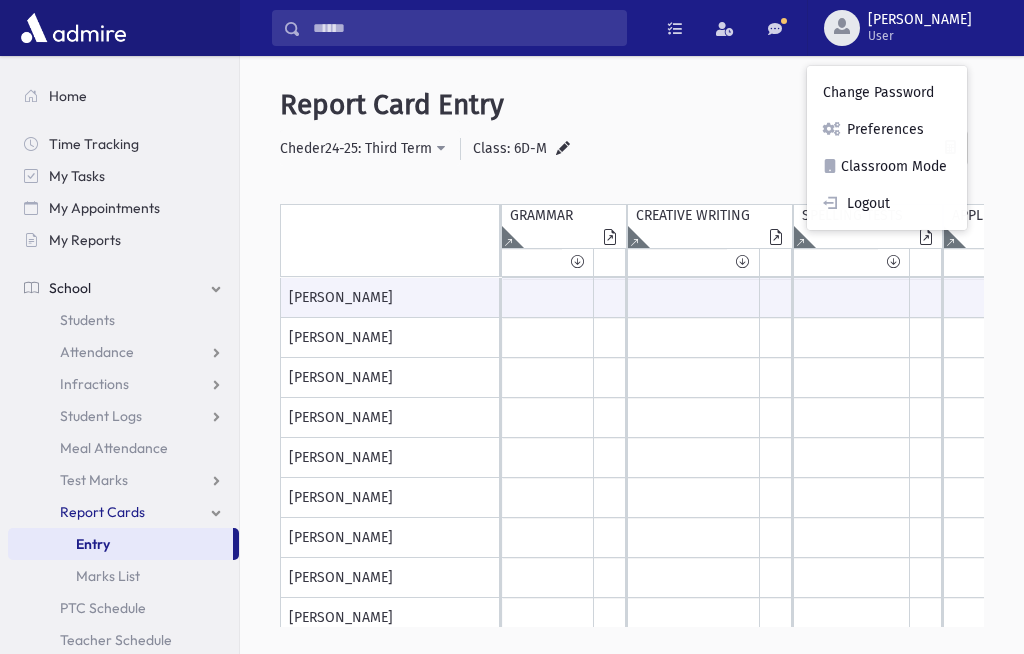 click on "Report Card Entry" at bounding box center (632, 105) 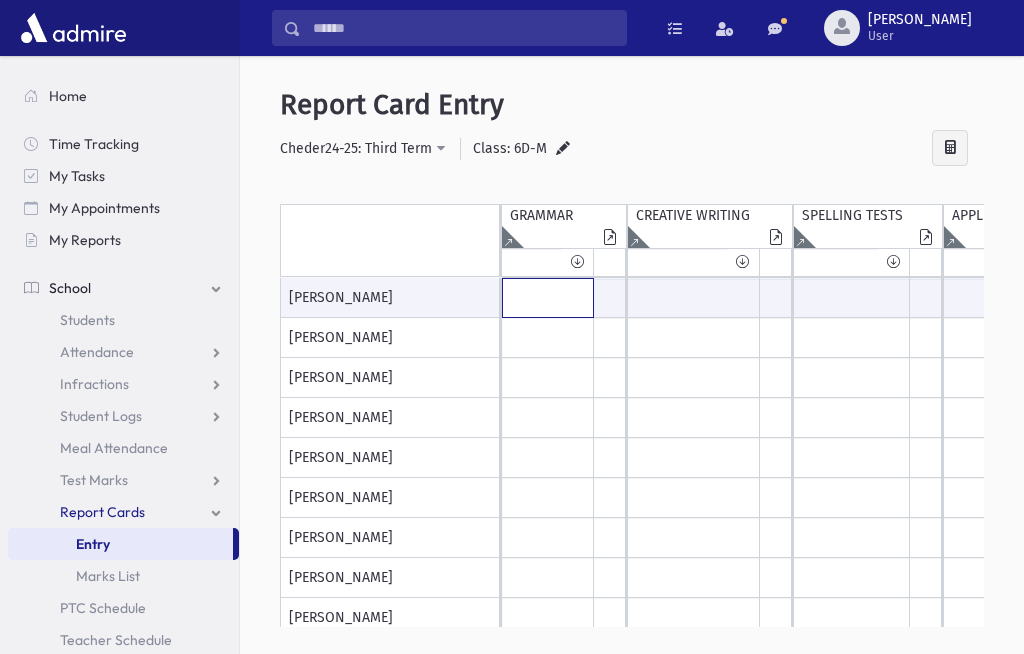 click at bounding box center (548, 298) 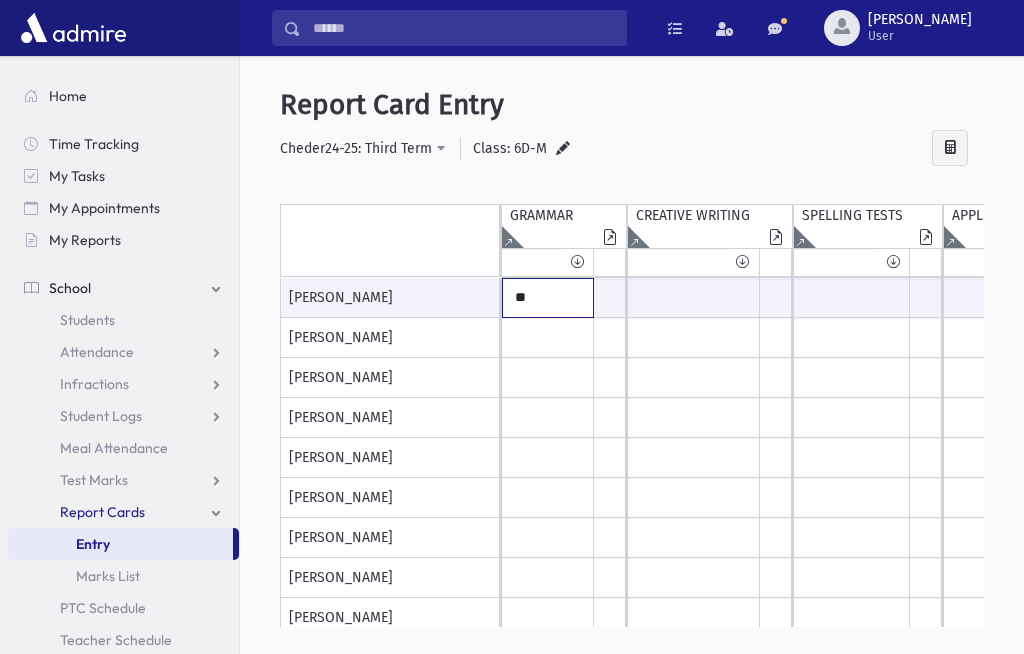 type on "**" 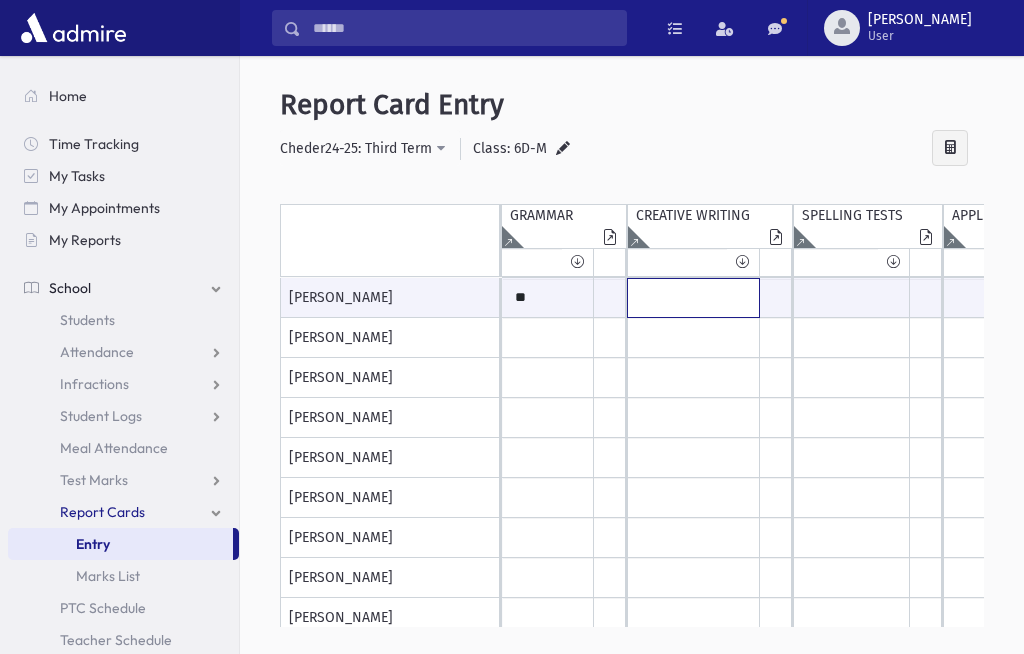 click at bounding box center (548, 298) 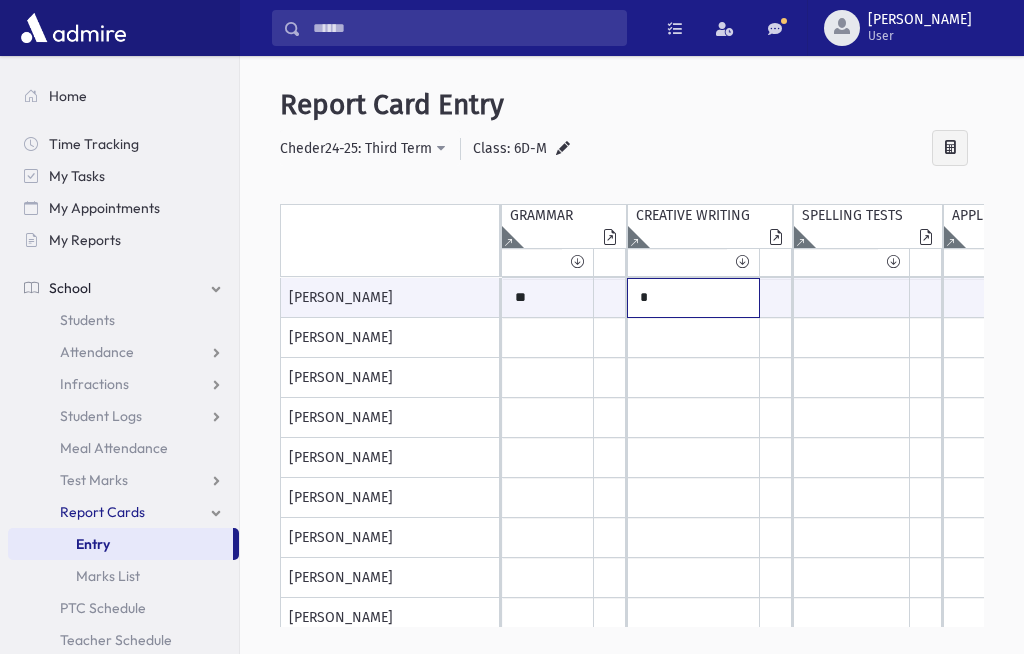 type on "*" 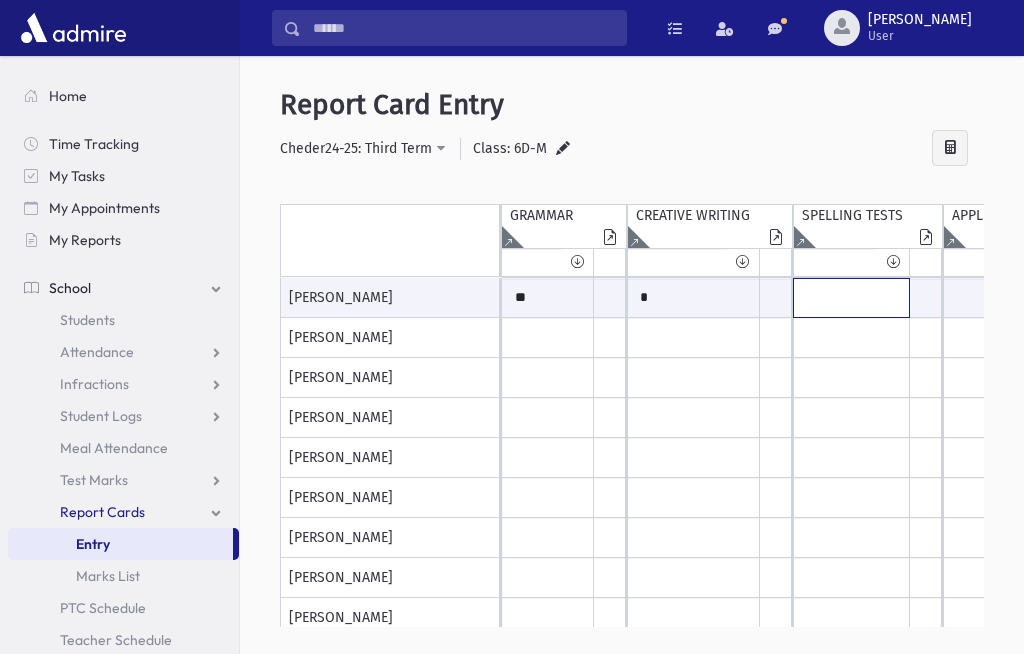 click at bounding box center [548, 298] 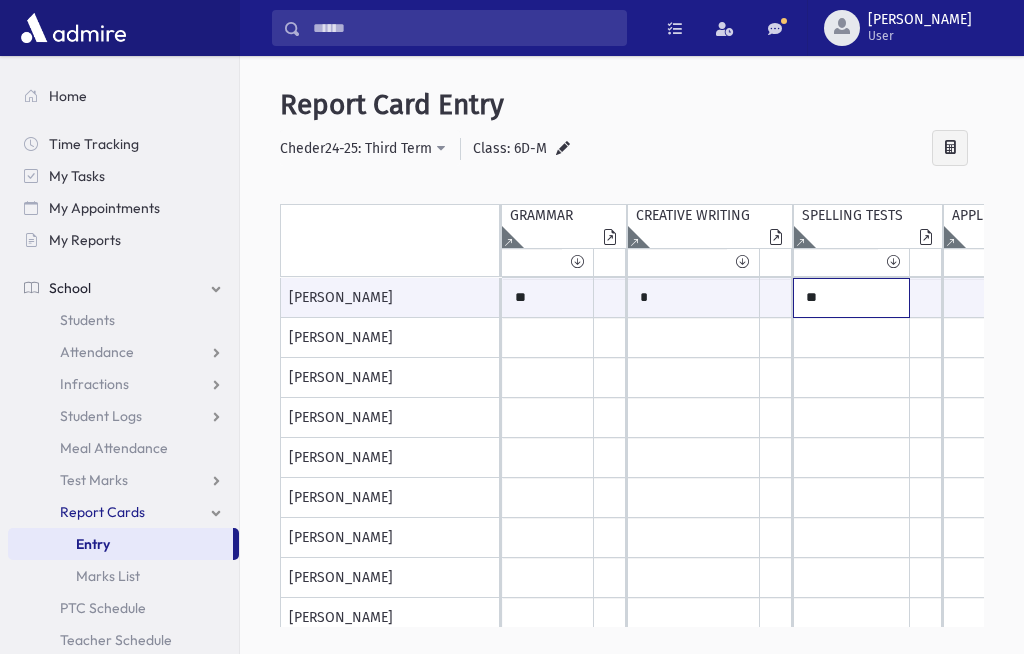 scroll, scrollTop: -1, scrollLeft: 19, axis: both 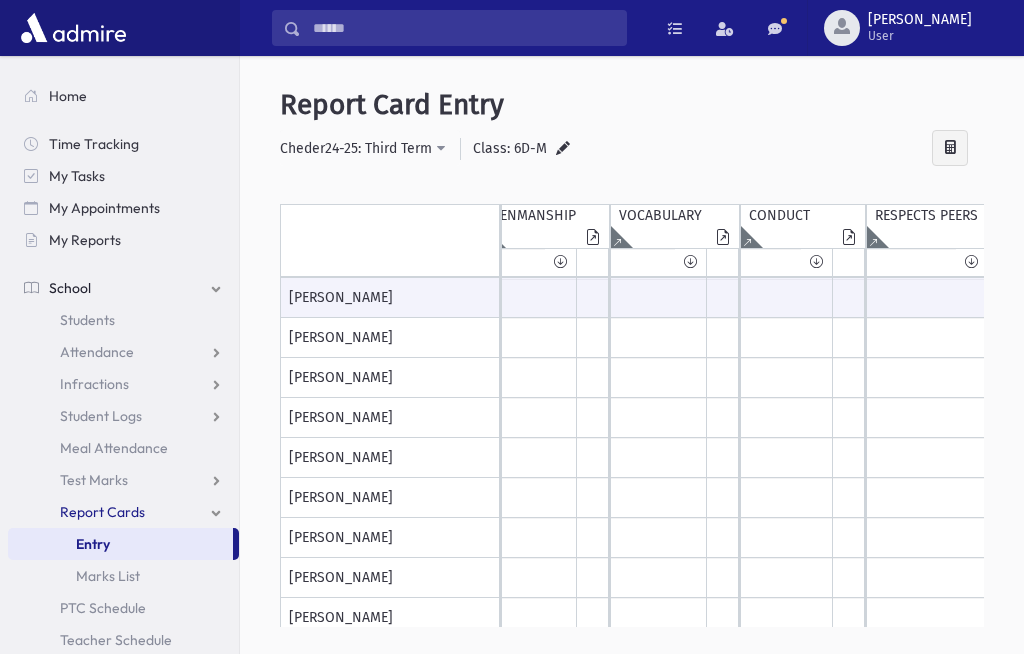 type on "**" 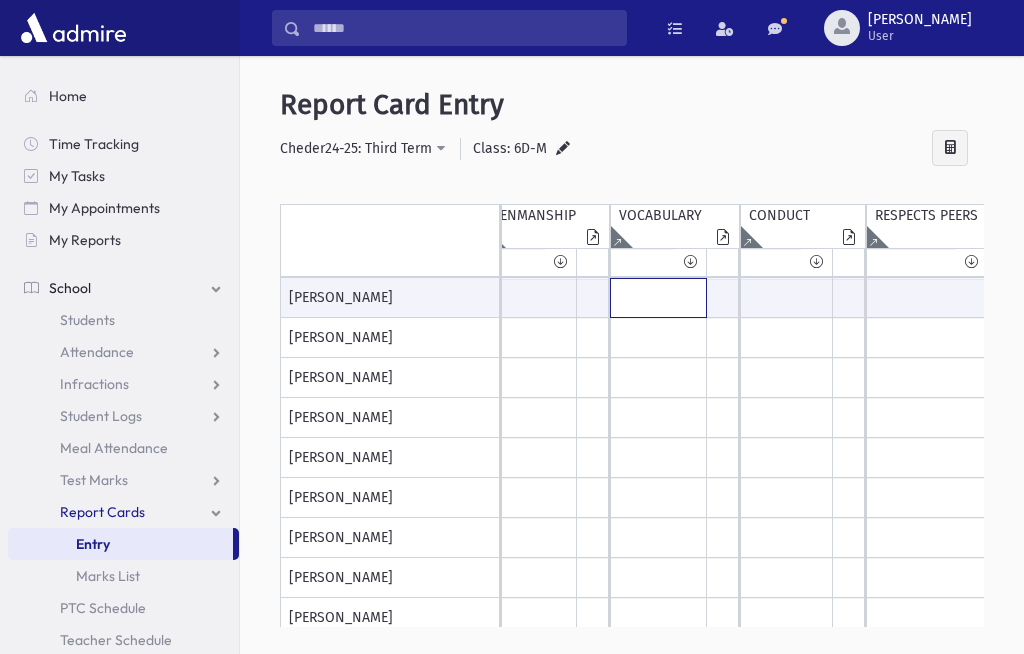 click at bounding box center [-76, 298] 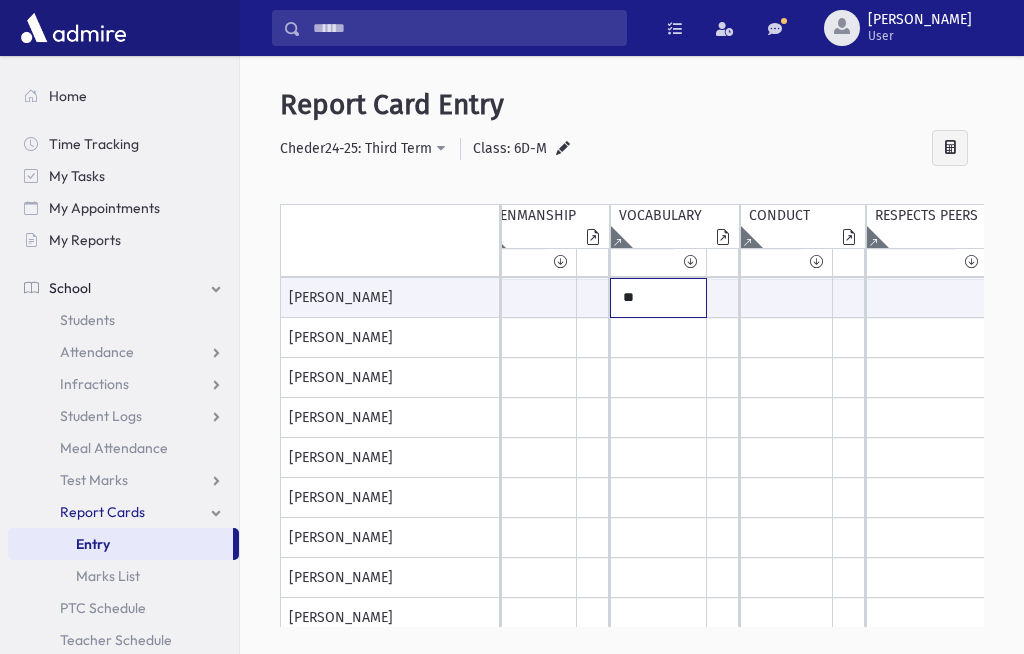 type on "**" 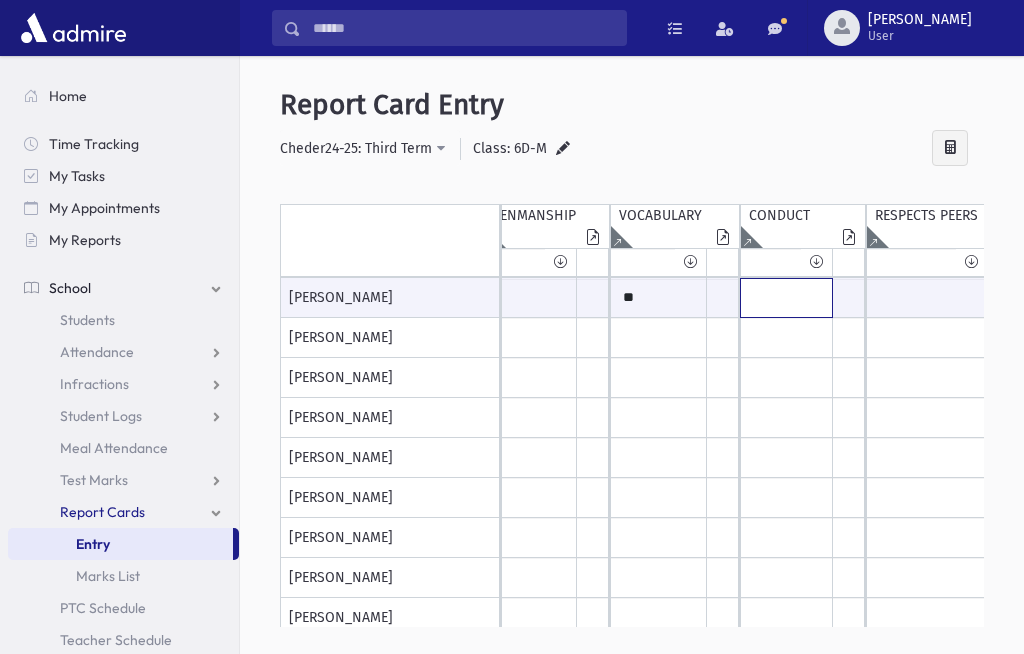 click at bounding box center (-76, 298) 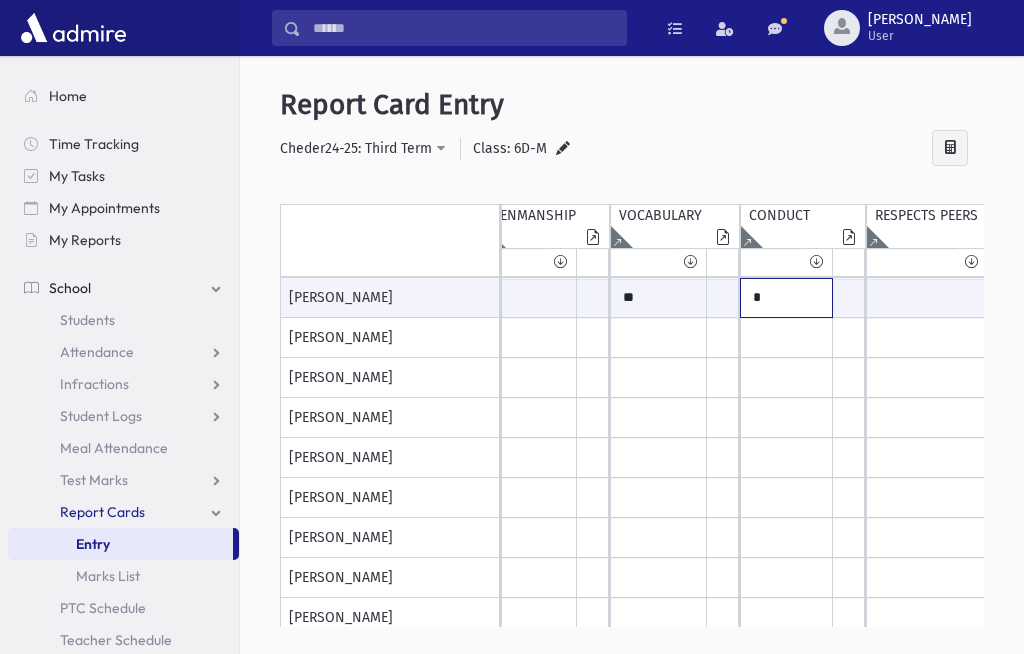 type on "*" 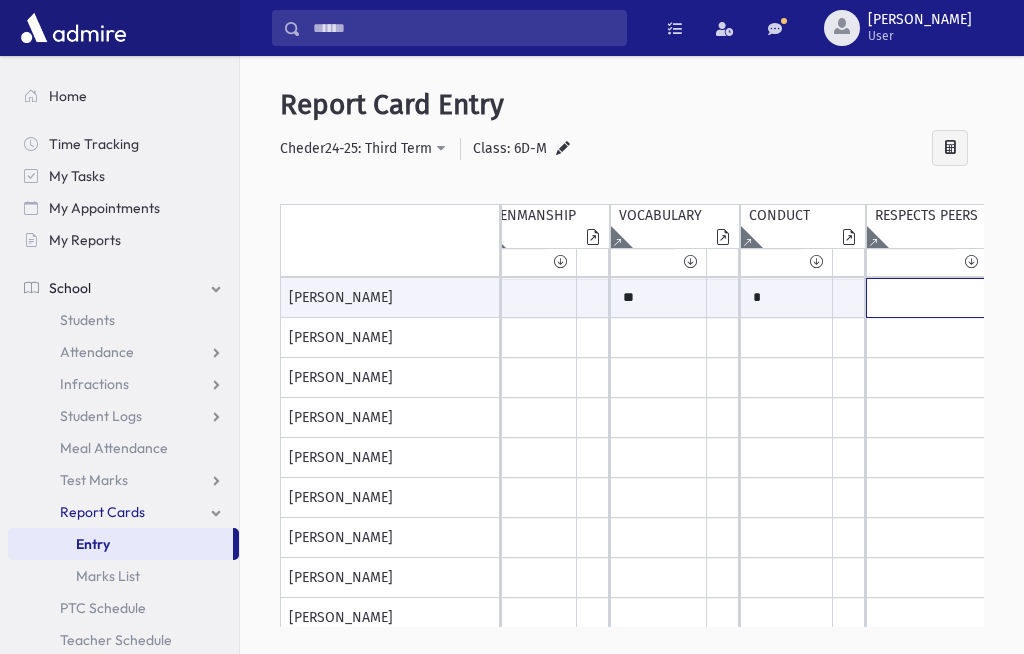 click at bounding box center [-76, 298] 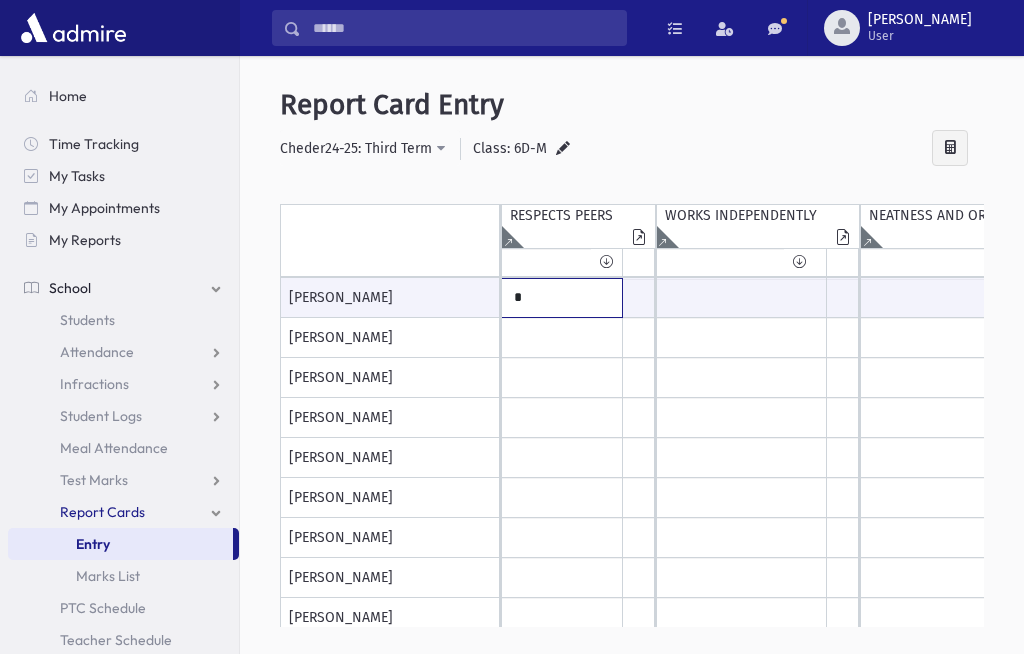 type on "*" 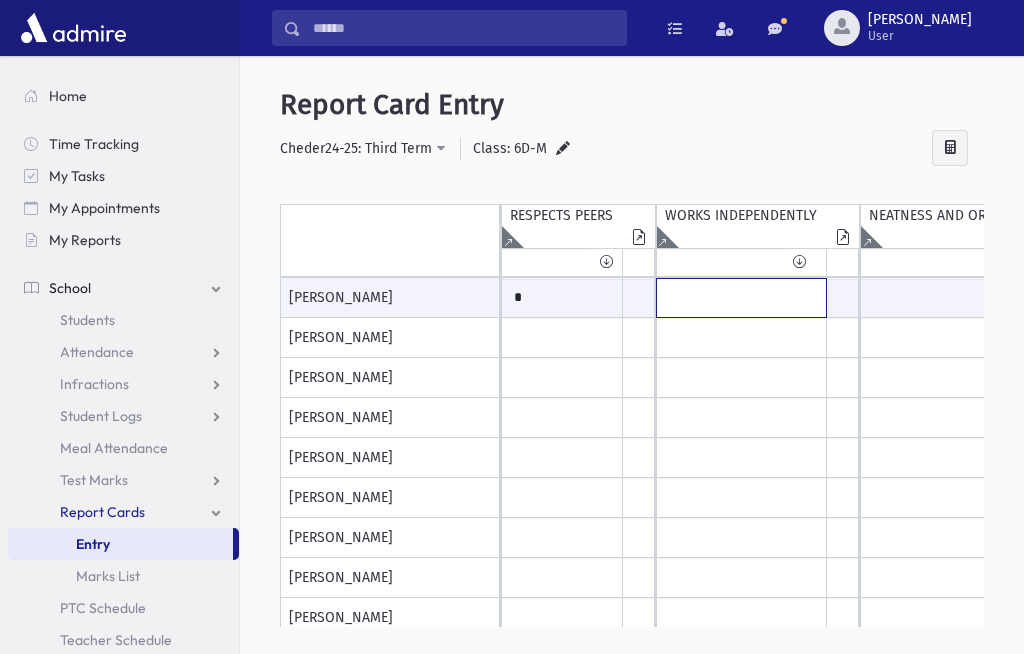 click at bounding box center [-441, 298] 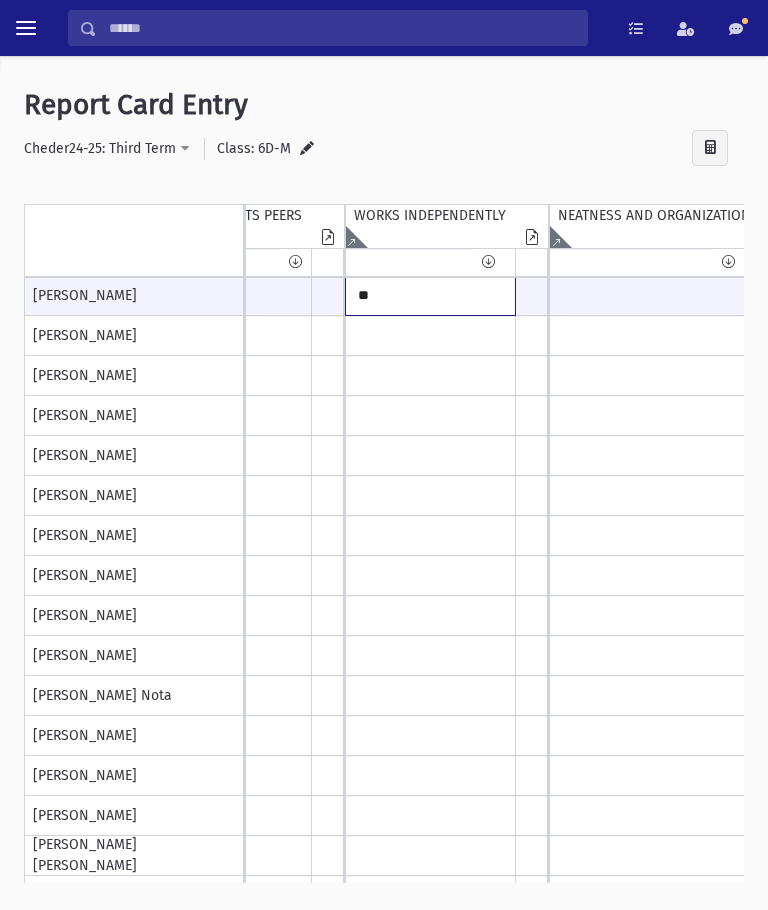 type on "**" 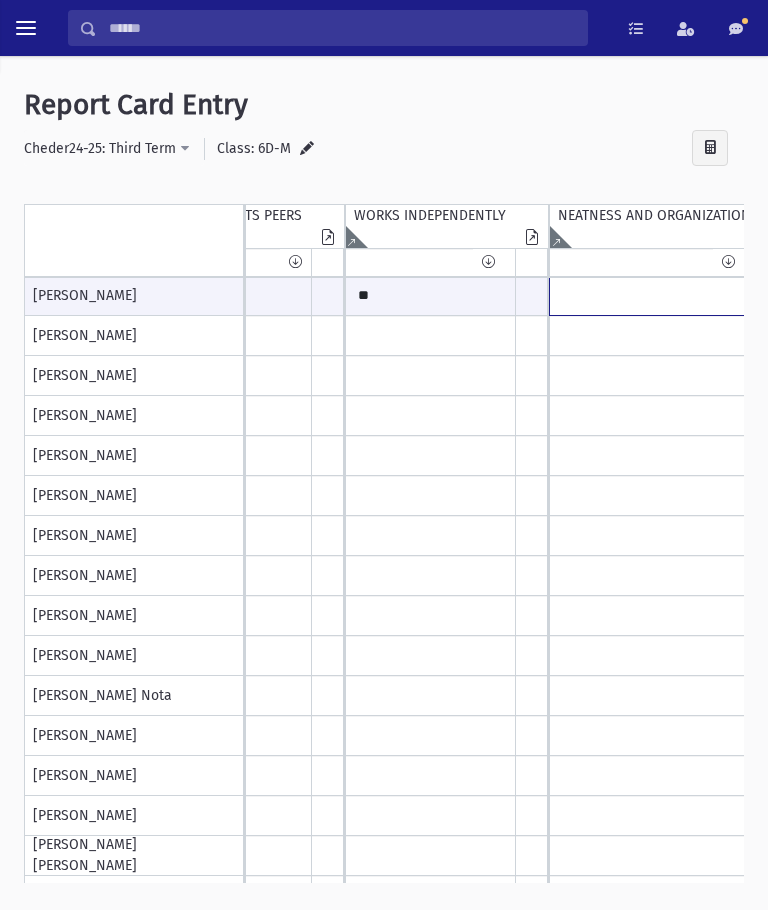 click at bounding box center [-752, 296] 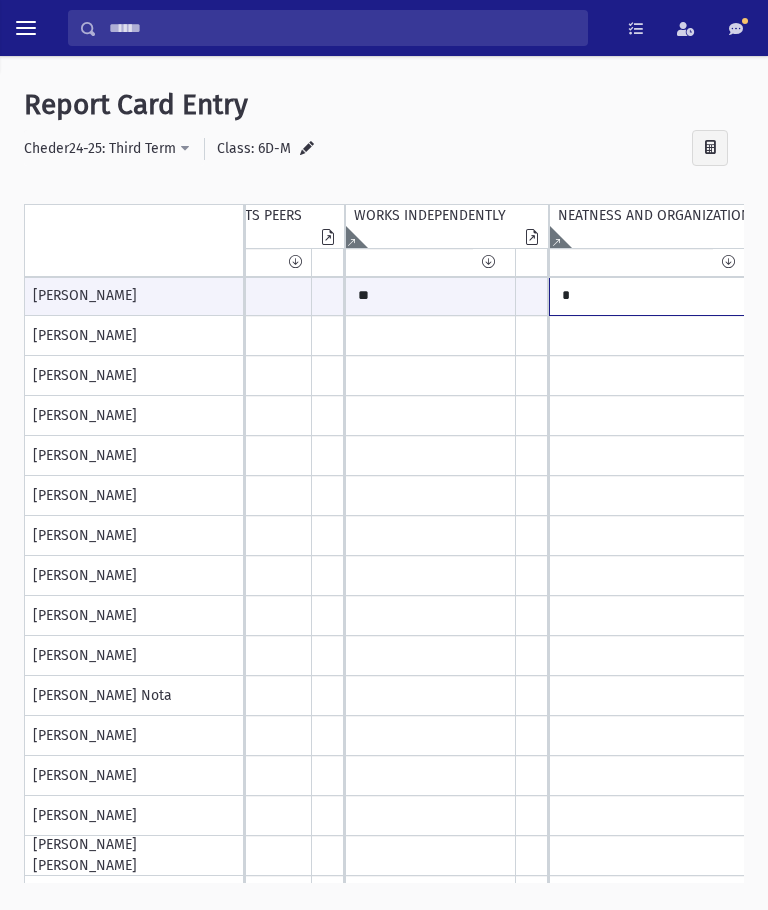 type on "*" 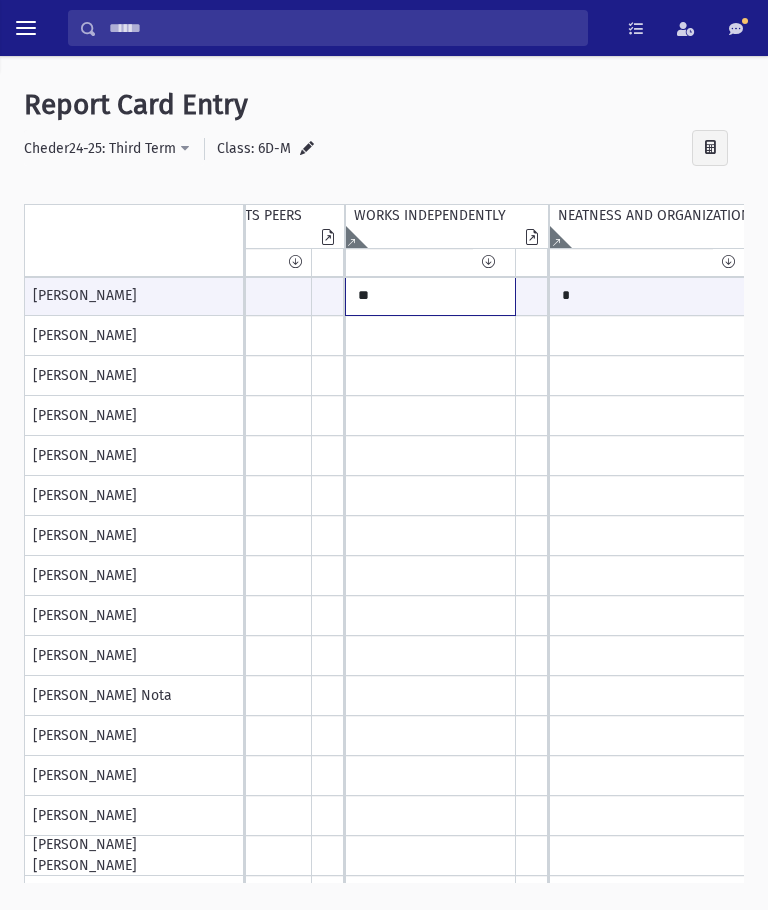 click on "**" at bounding box center (-752, 296) 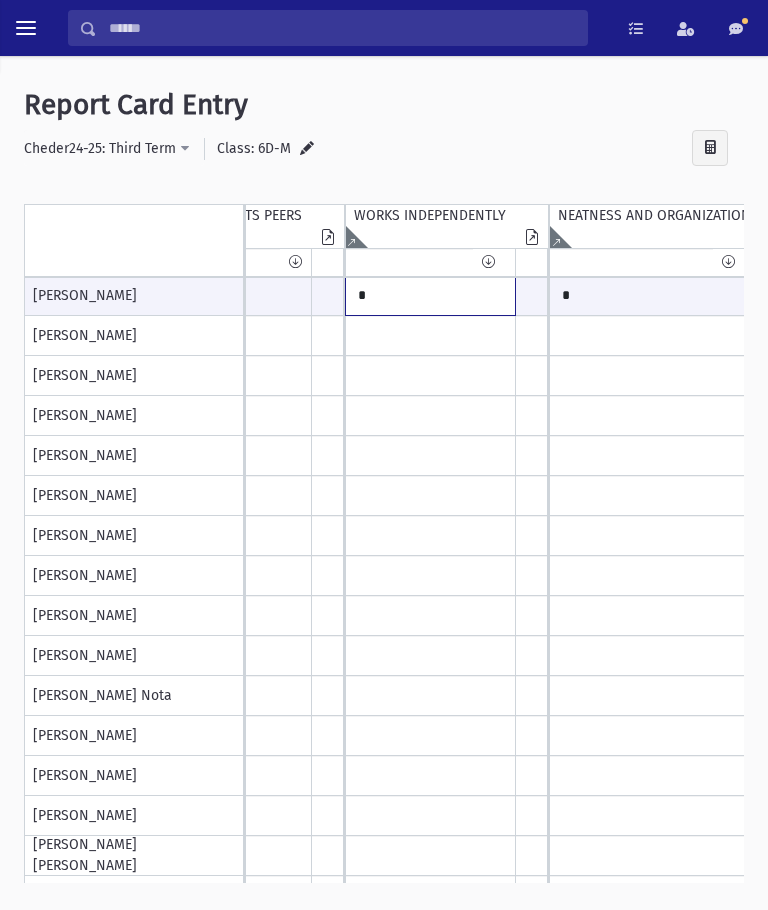 scroll, scrollTop: 1, scrollLeft: 1095, axis: both 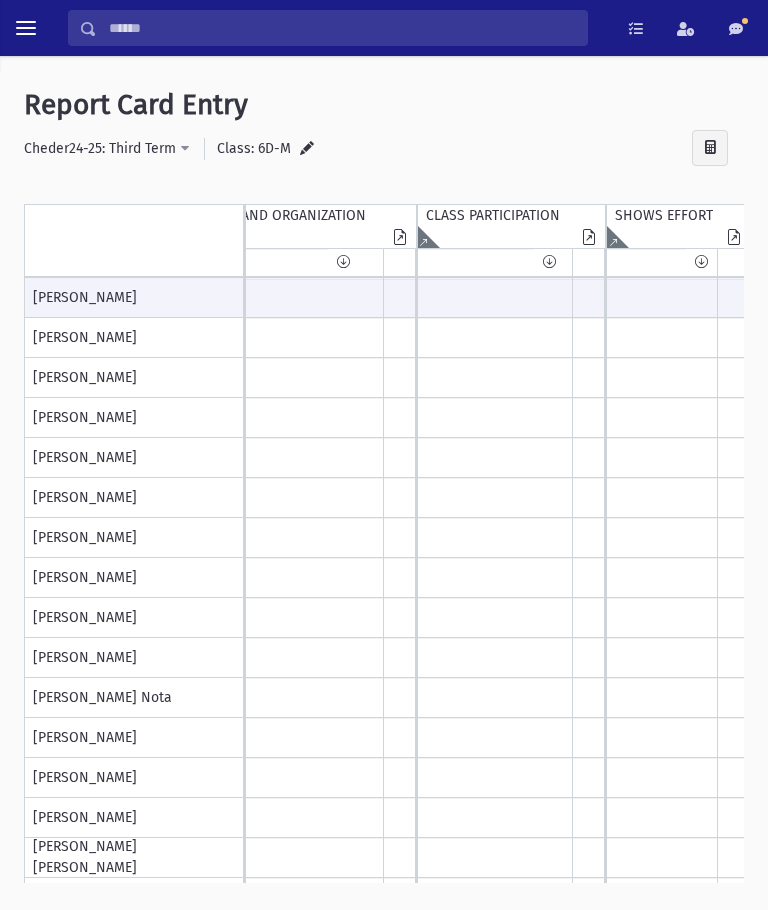 type on "*" 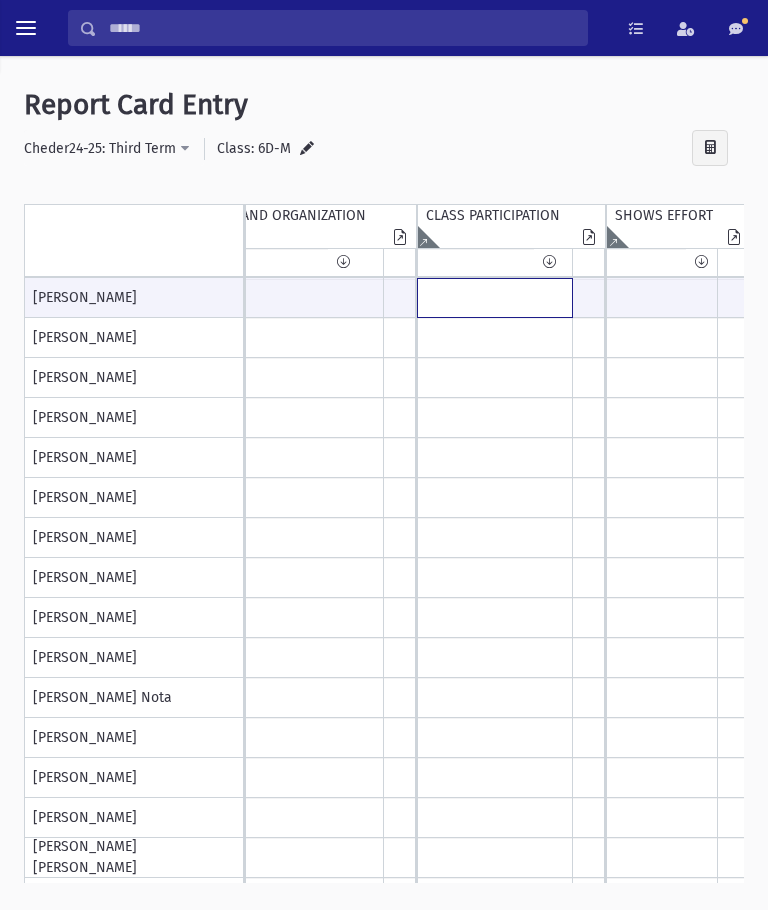 click at bounding box center (-1137, 298) 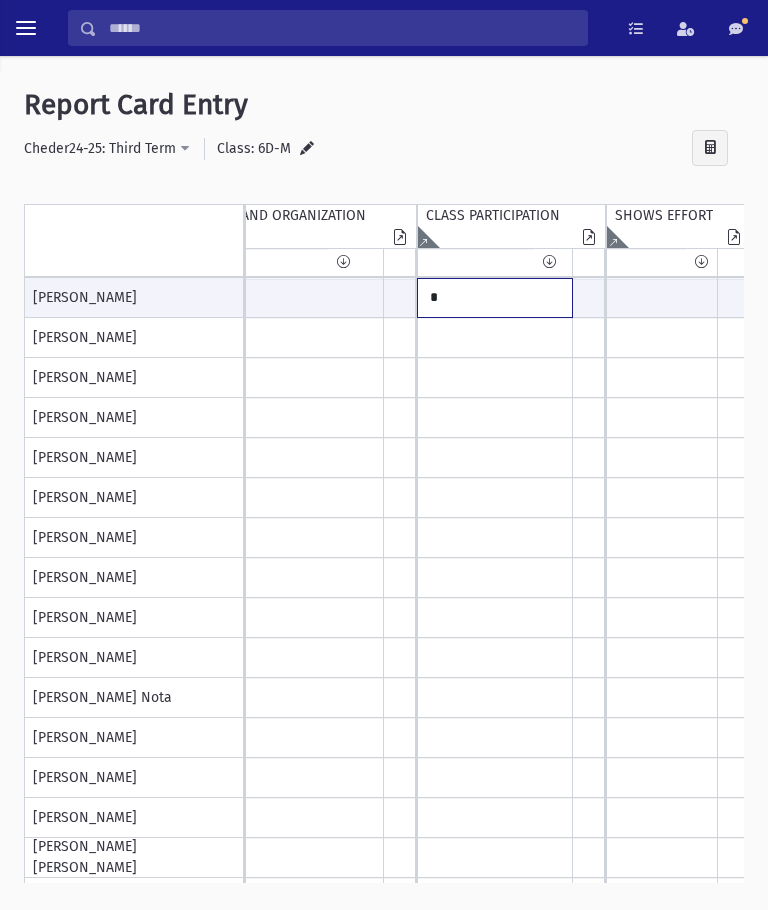type on "*" 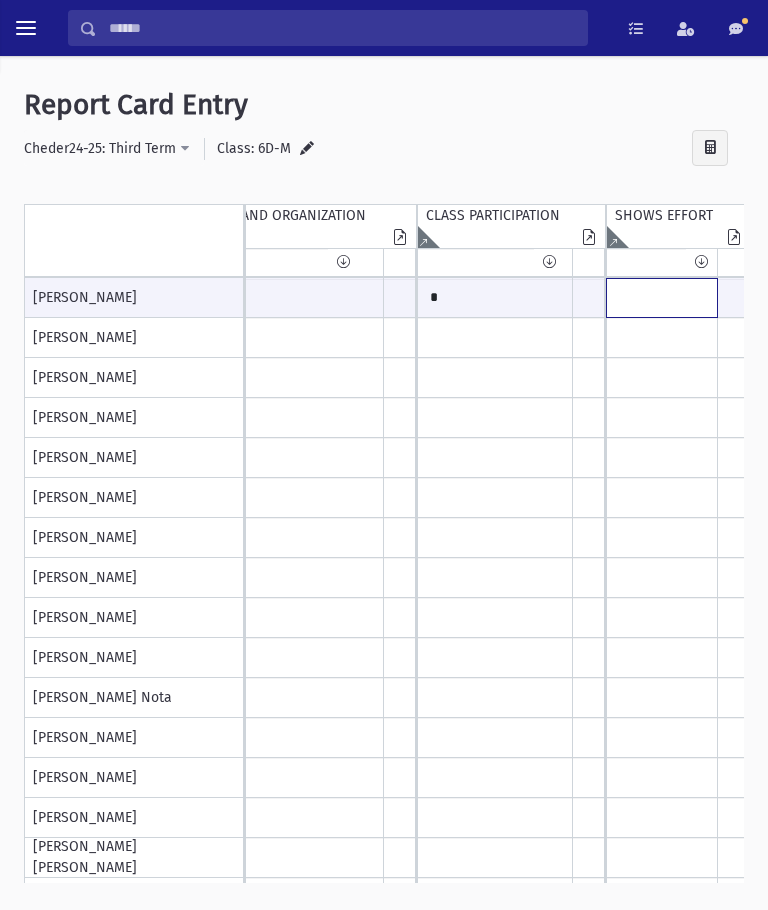 click at bounding box center (-1137, 298) 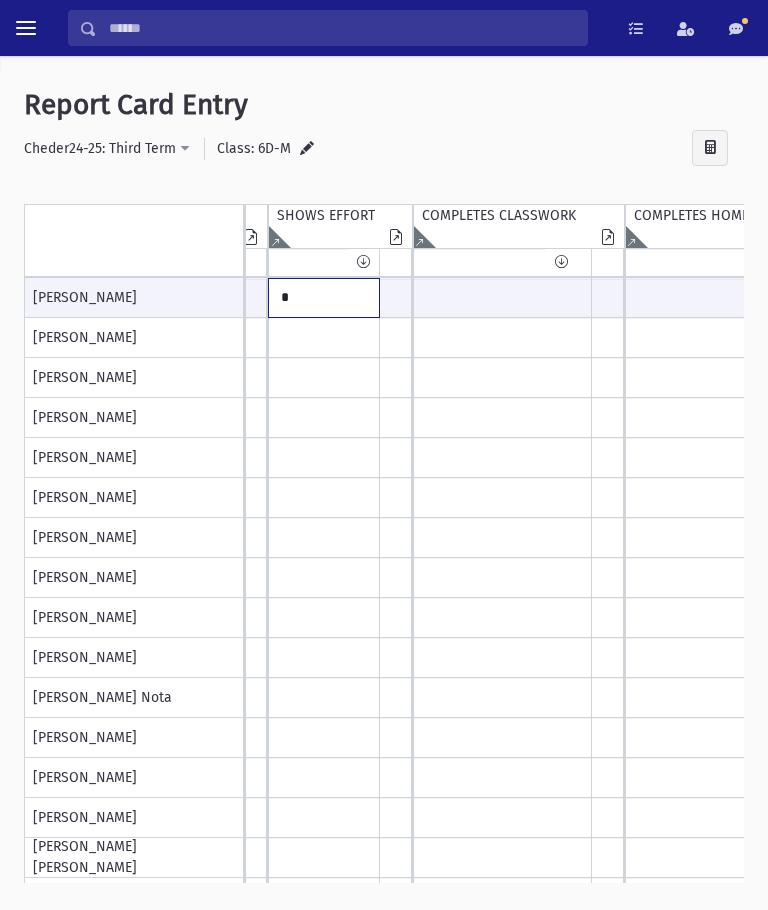 type on "*" 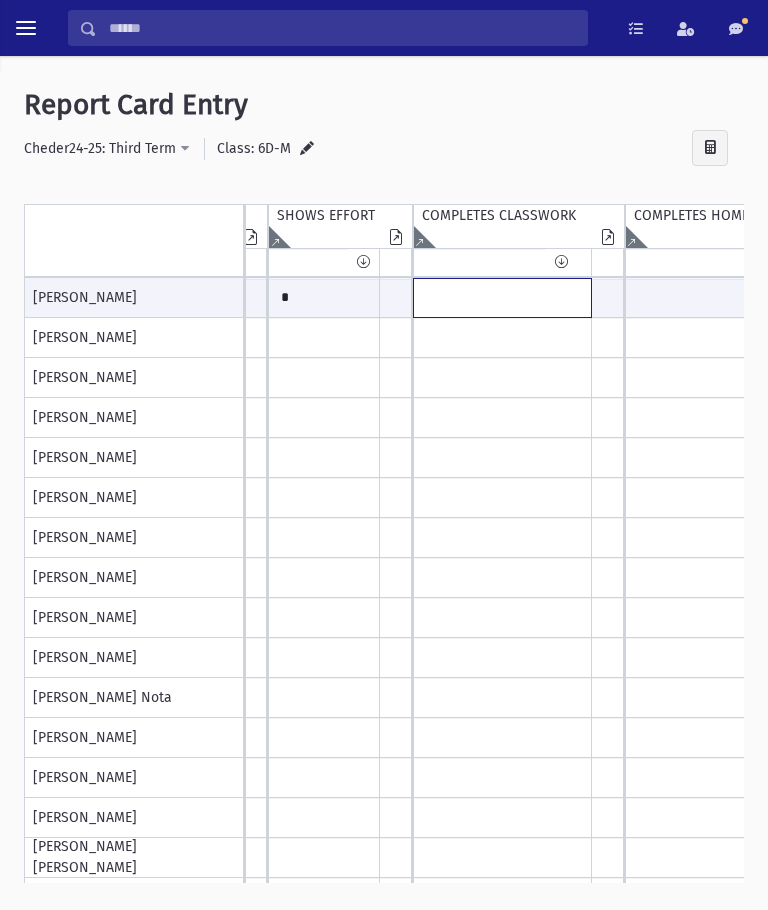 click at bounding box center [-1475, 298] 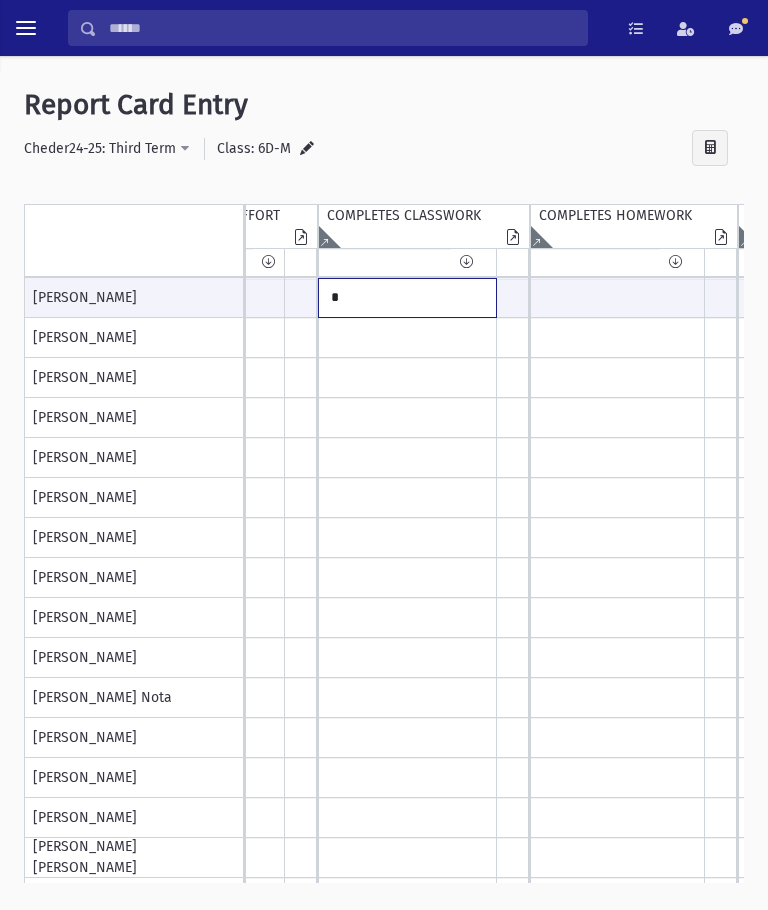 type on "*" 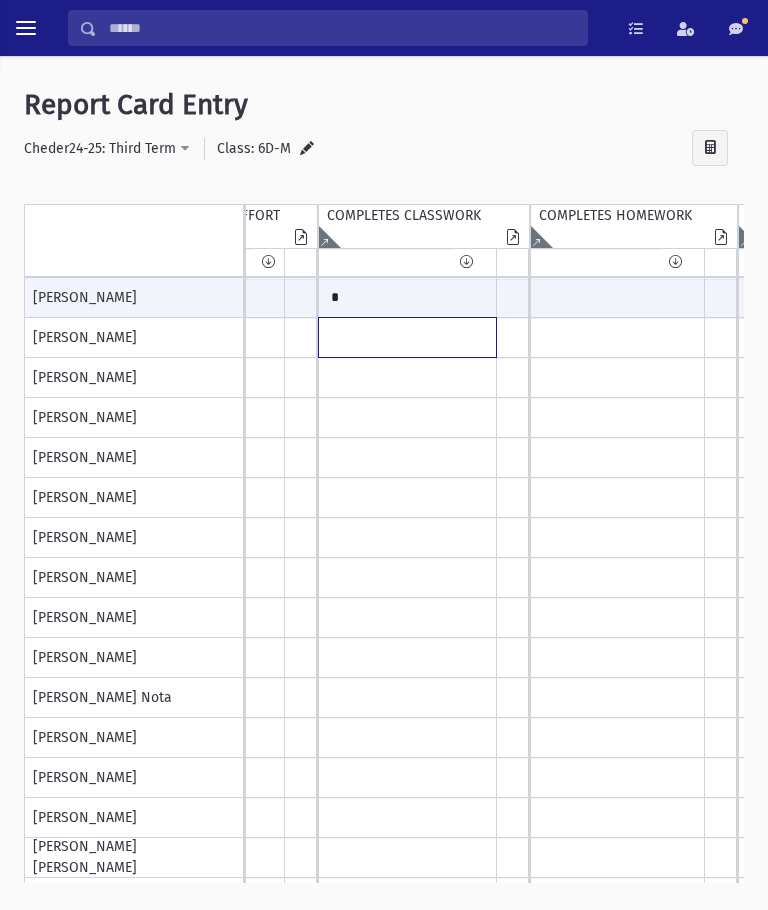 click at bounding box center [-1570, 298] 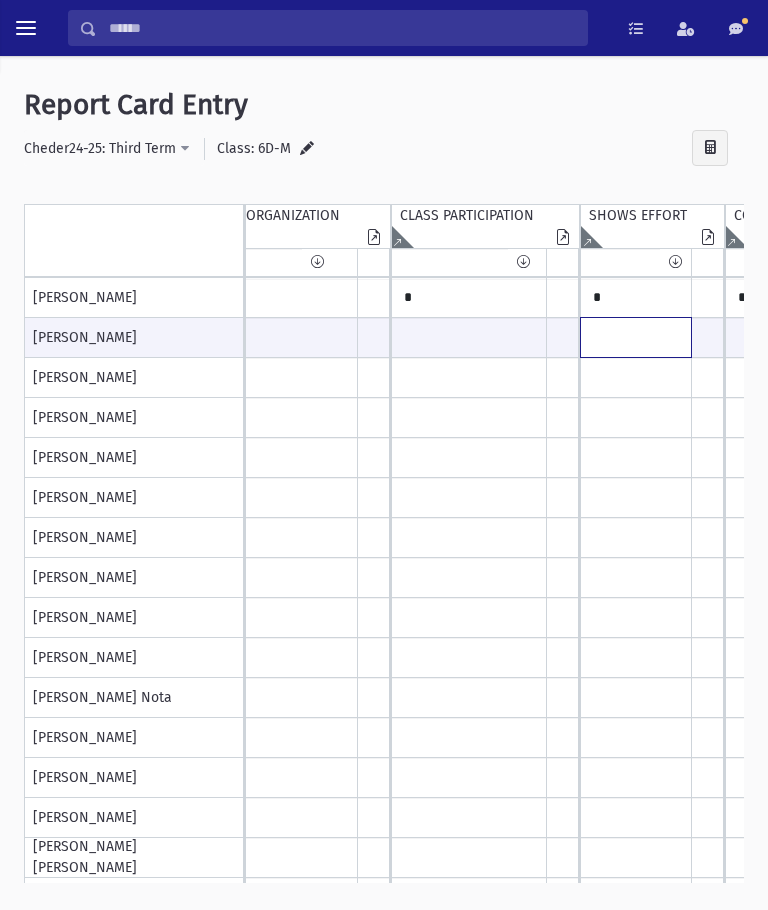 click at bounding box center (-1163, 337) 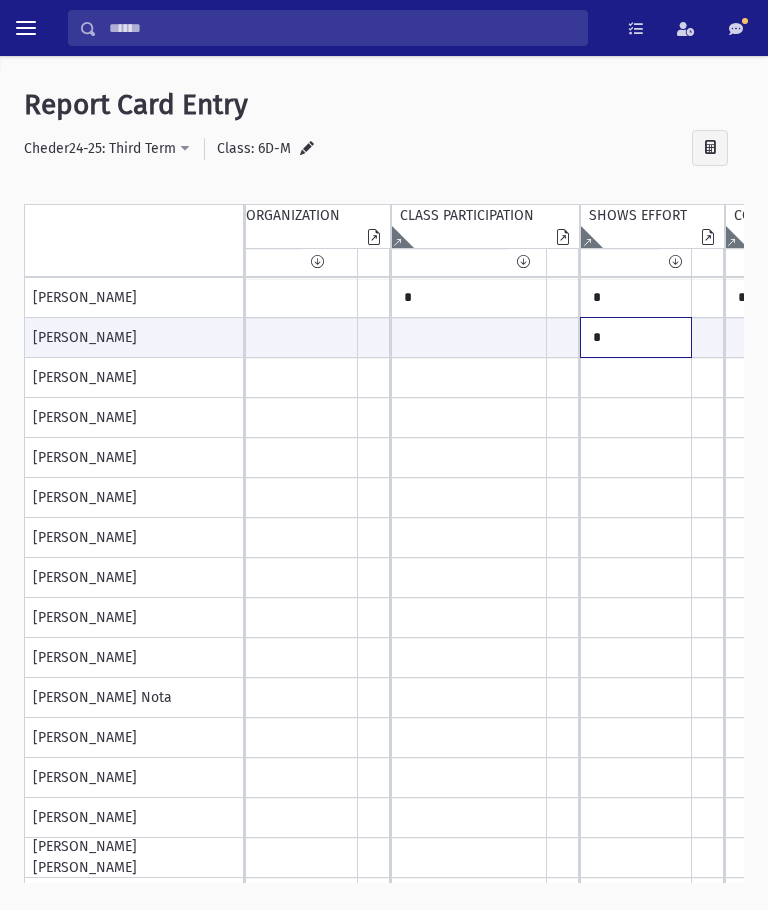 type on "*" 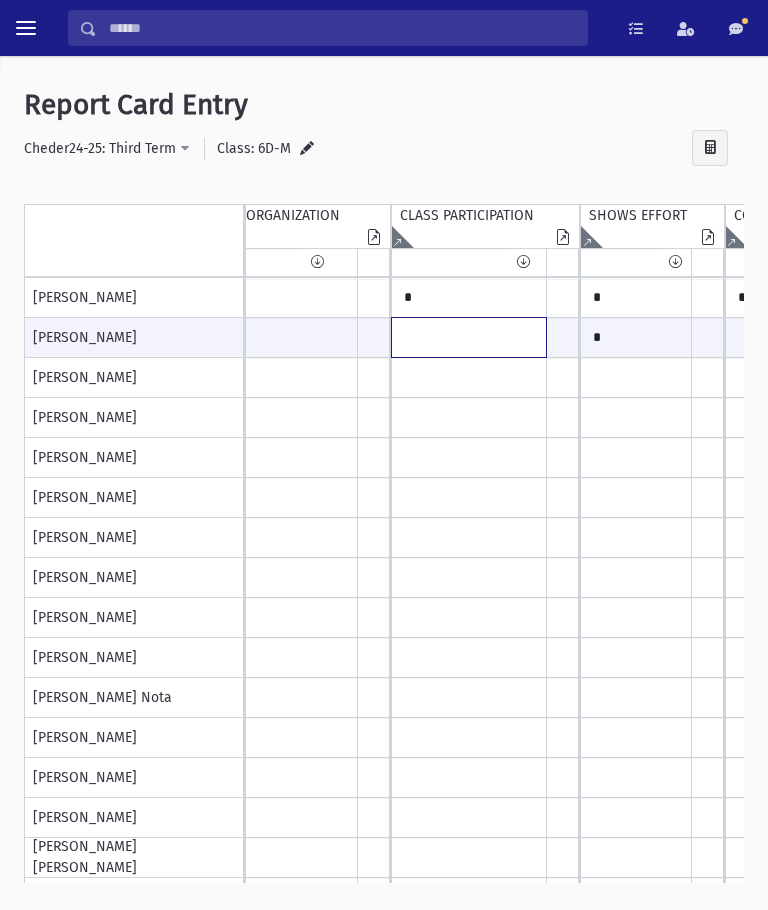 click at bounding box center [-1163, 337] 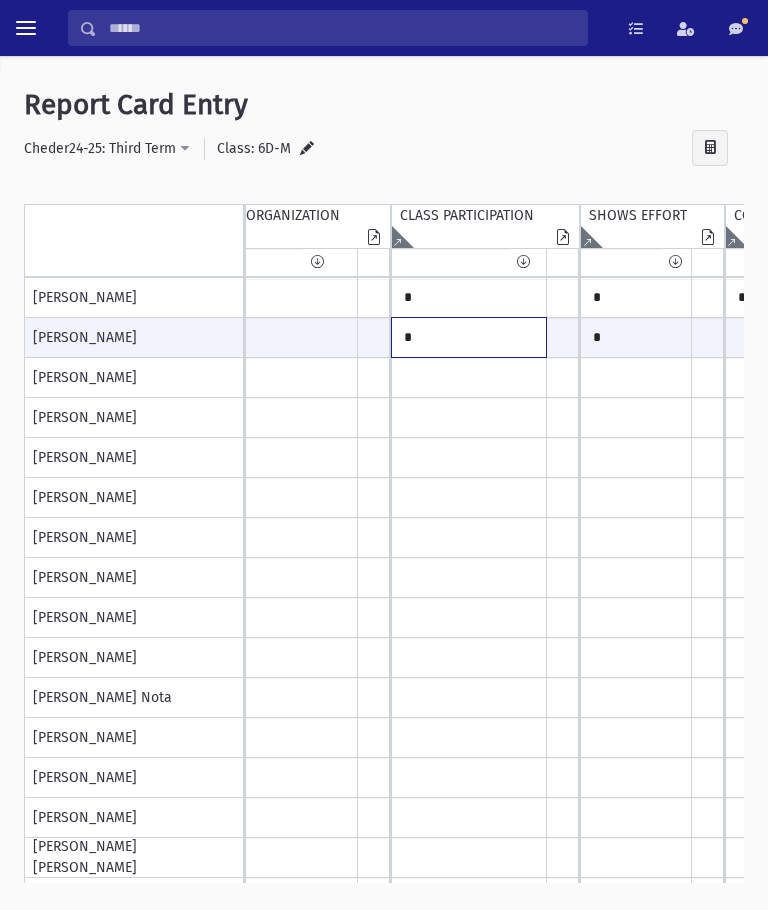 type on "*" 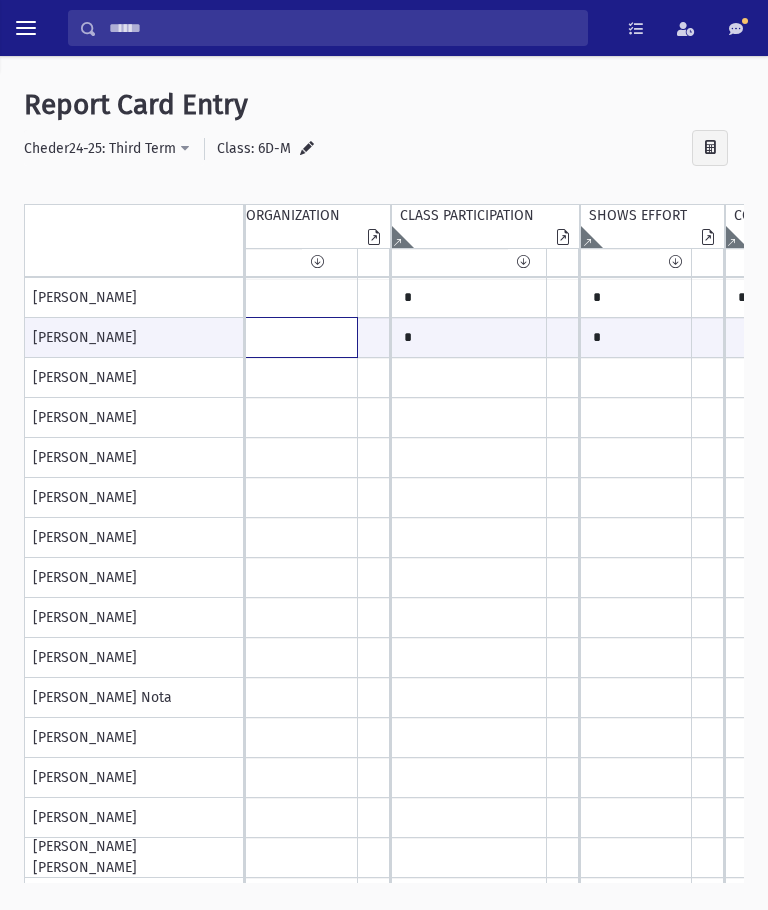 click at bounding box center (-1163, 337) 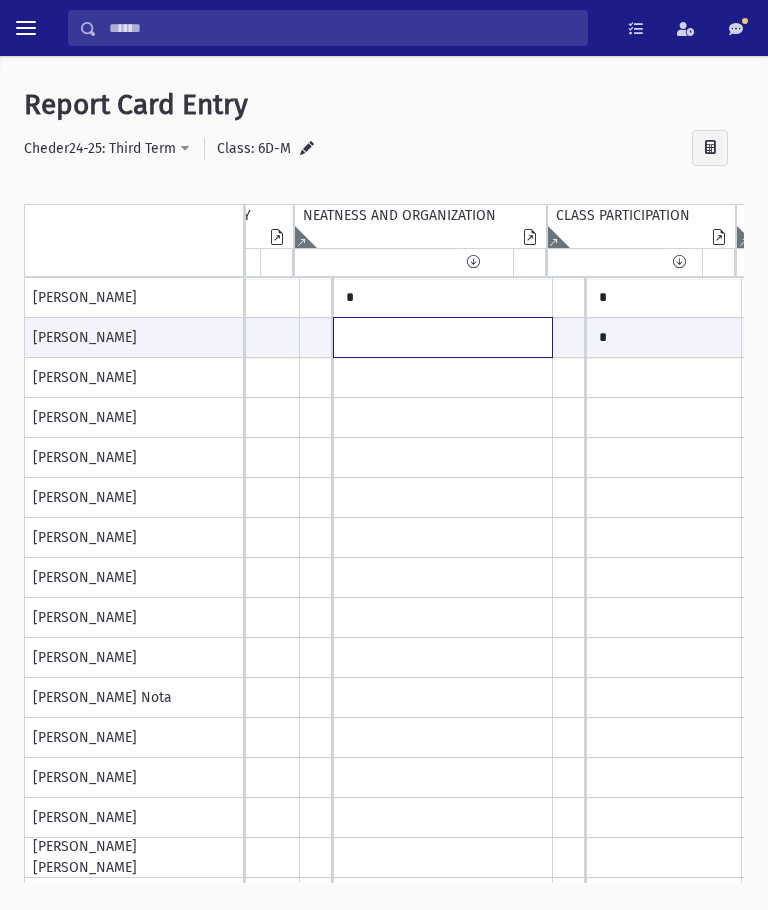 scroll, scrollTop: 0, scrollLeft: 1207, axis: horizontal 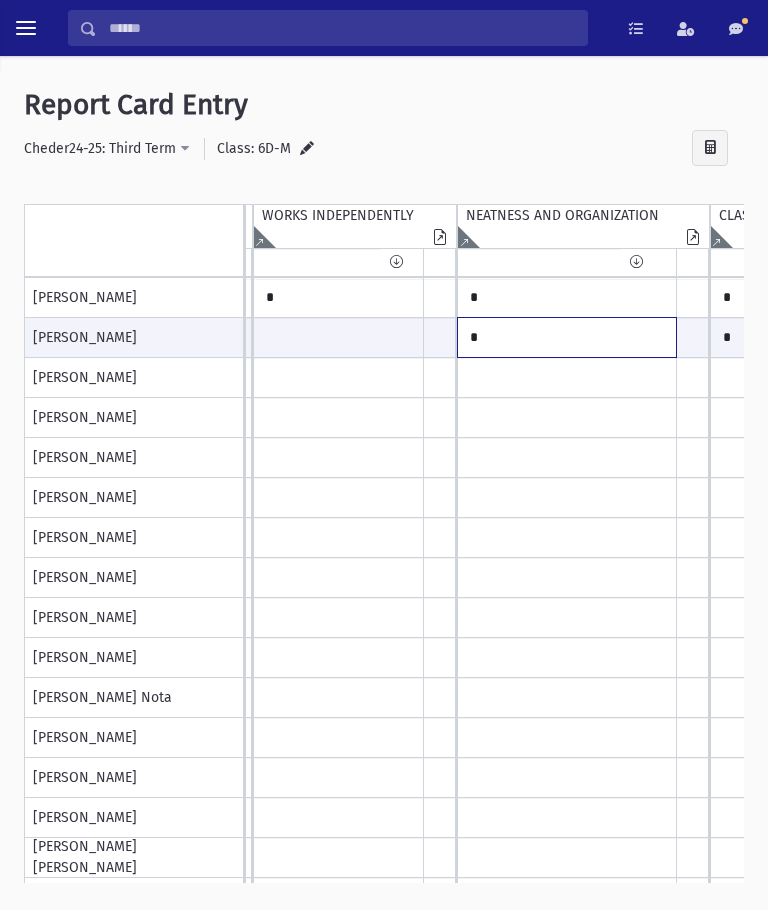 type on "*" 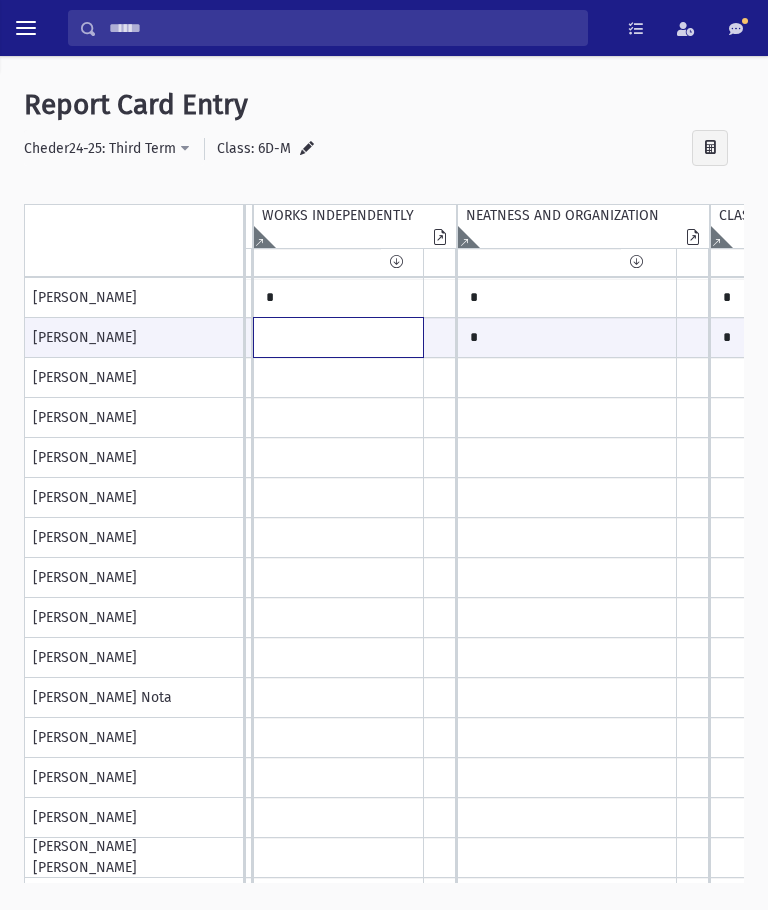 click at bounding box center (-844, 337) 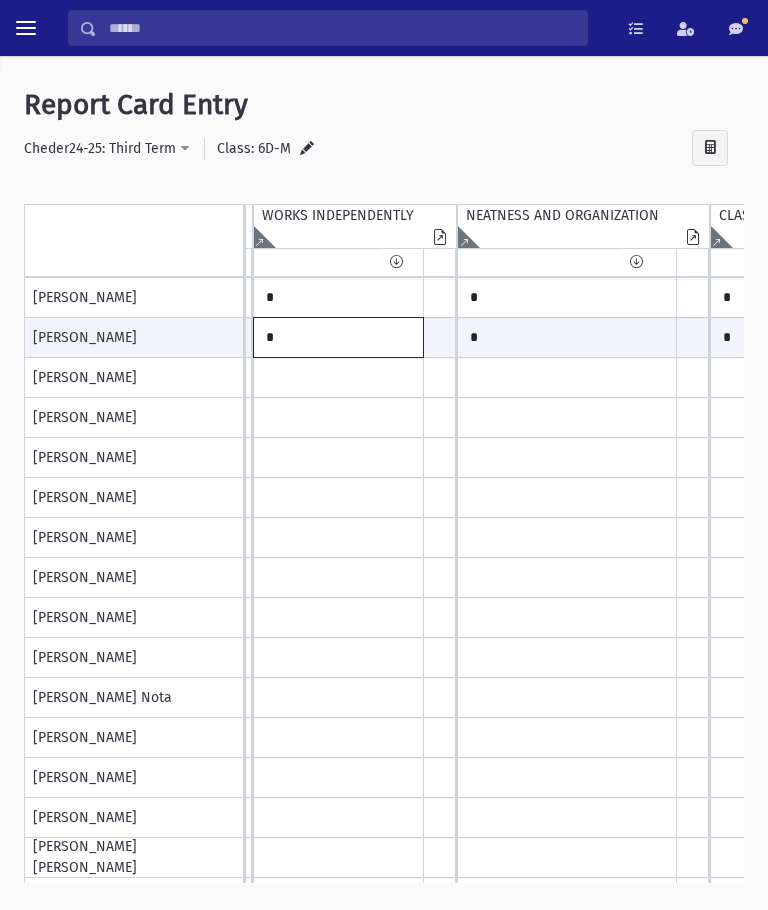 scroll, scrollTop: 2, scrollLeft: 1095, axis: both 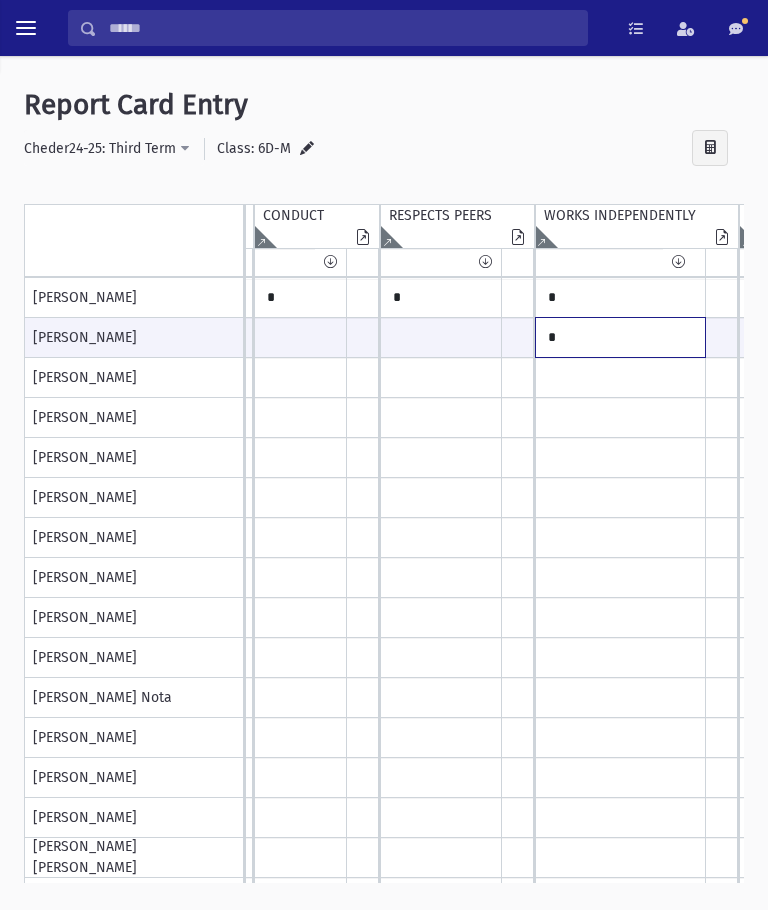 type on "*" 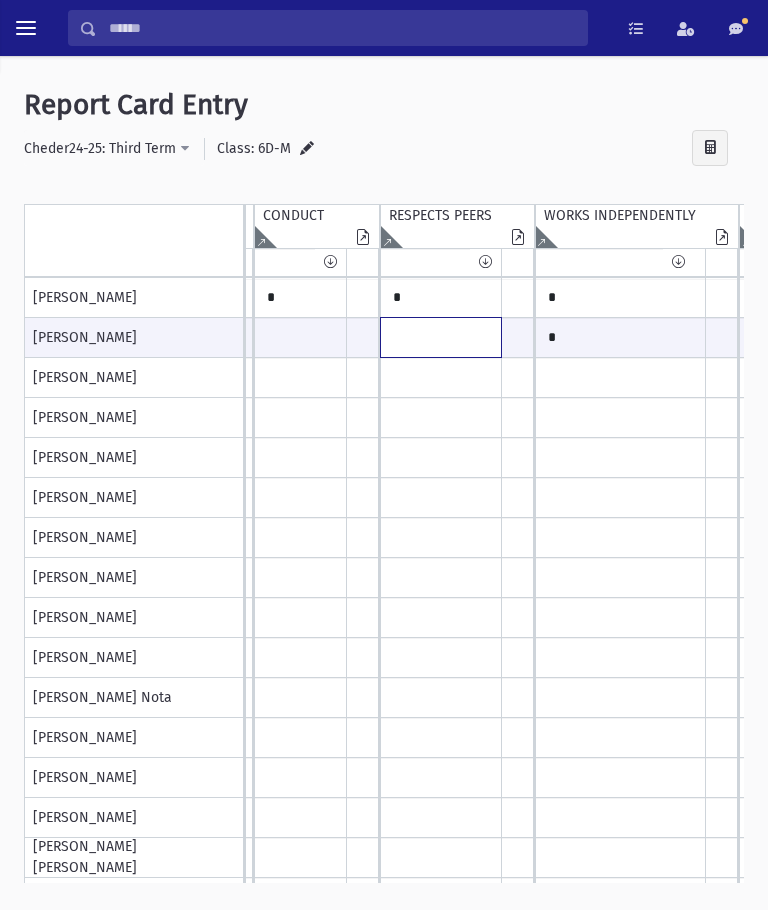 click at bounding box center (-562, 337) 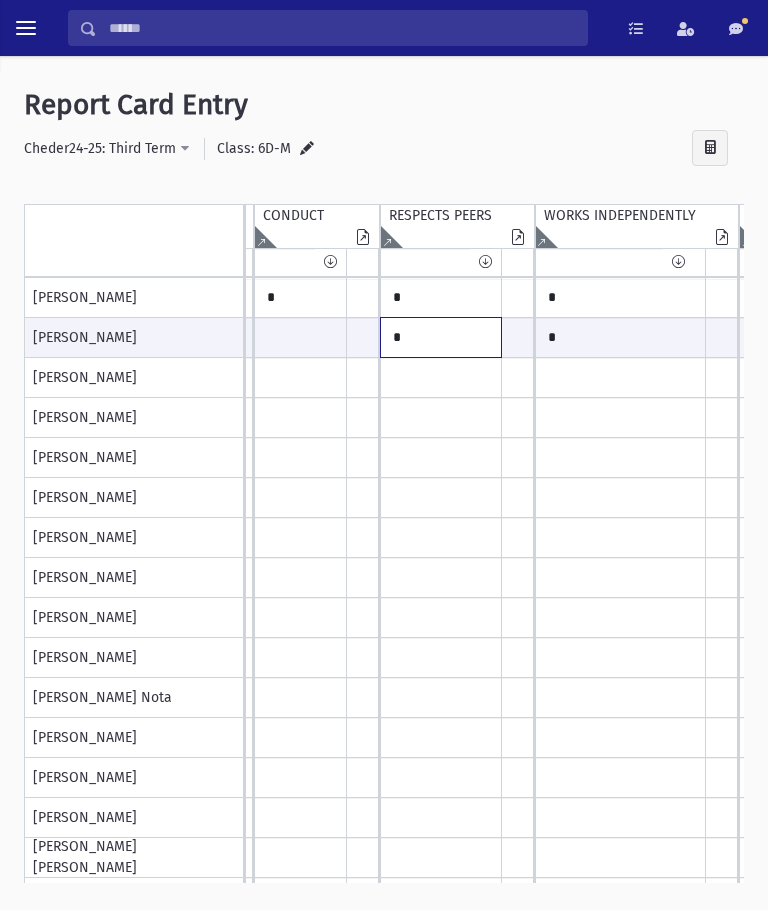 scroll, scrollTop: 2, scrollLeft: 826, axis: both 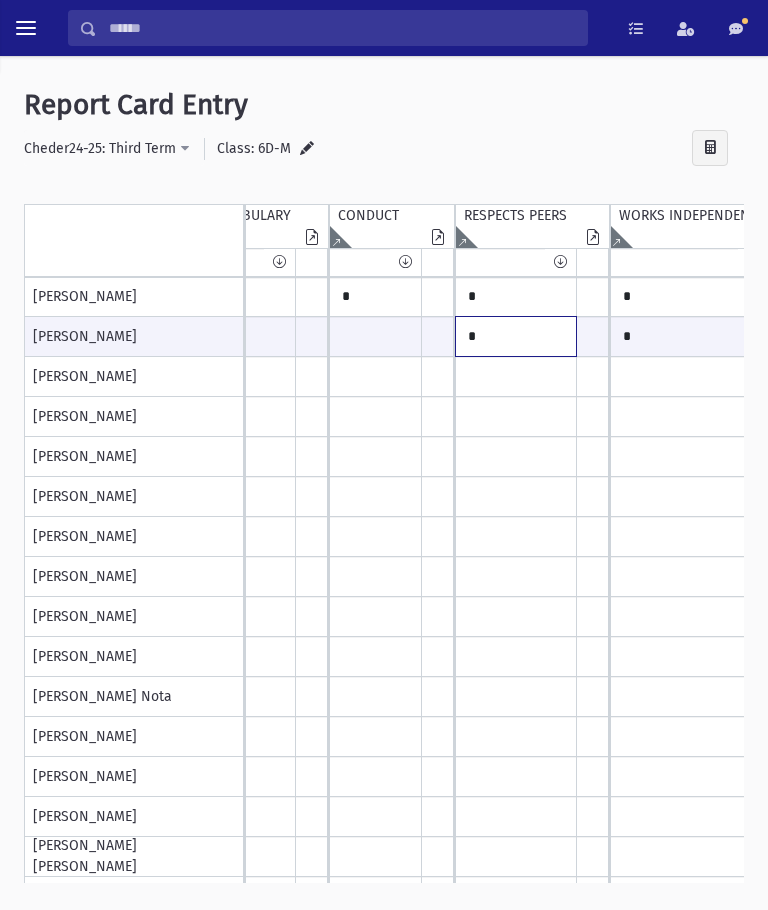 type on "*" 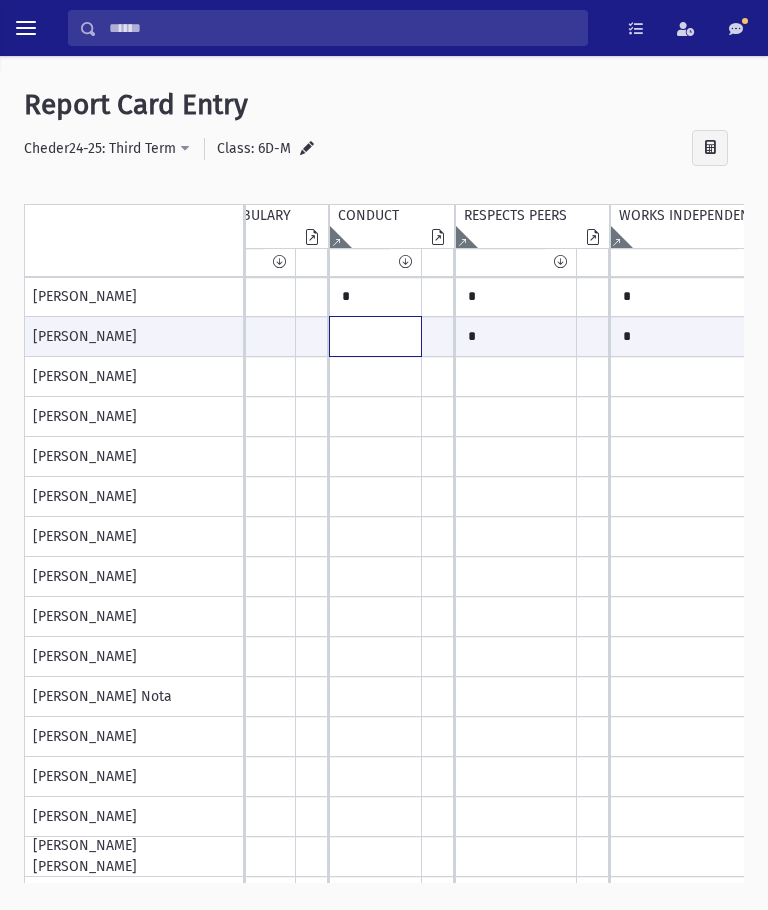 click at bounding box center [-487, 336] 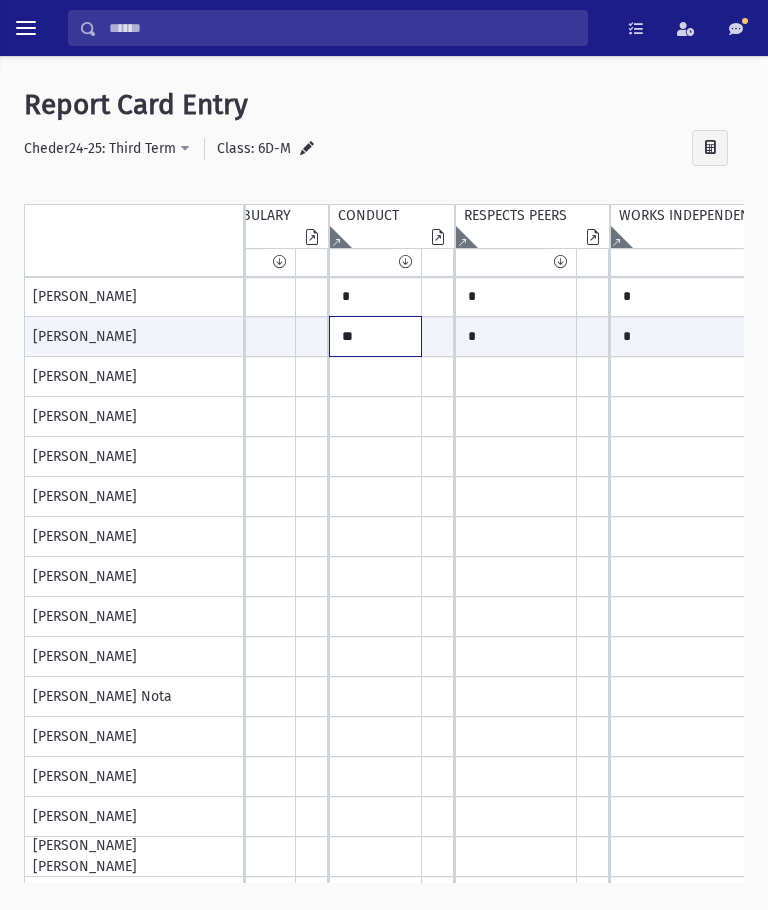 scroll, scrollTop: 1, scrollLeft: 759, axis: both 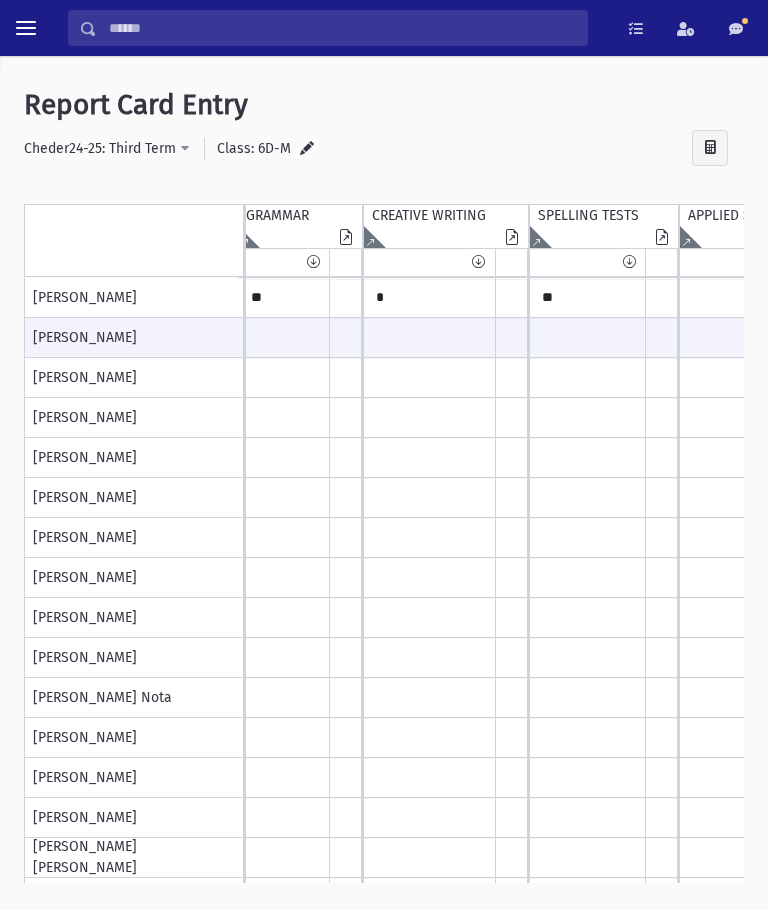 type on "**" 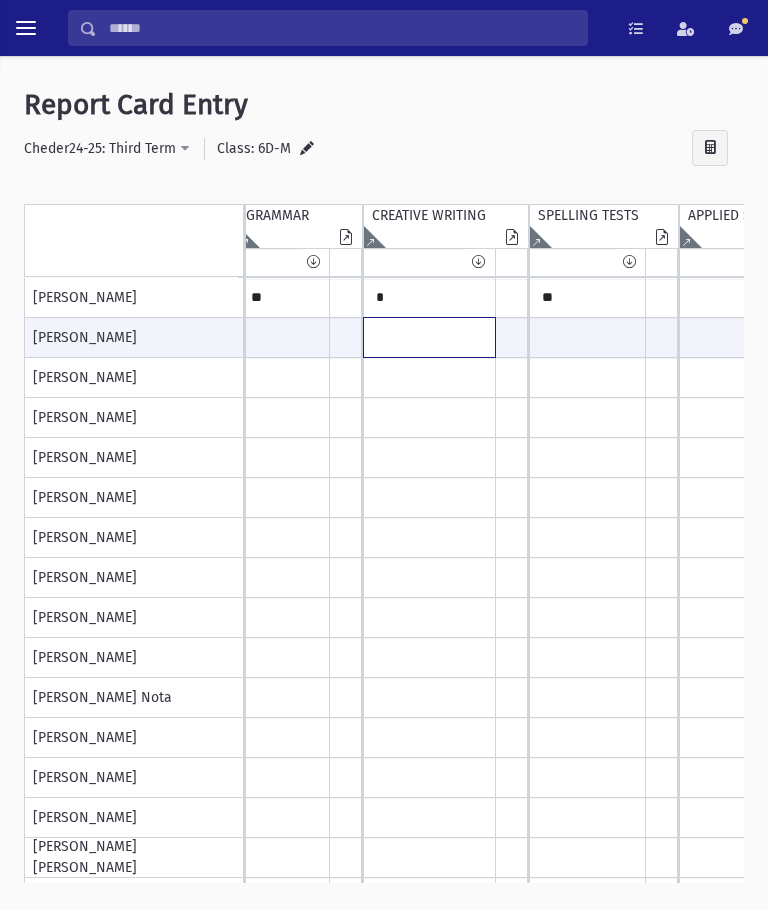 click at bounding box center [284, 337] 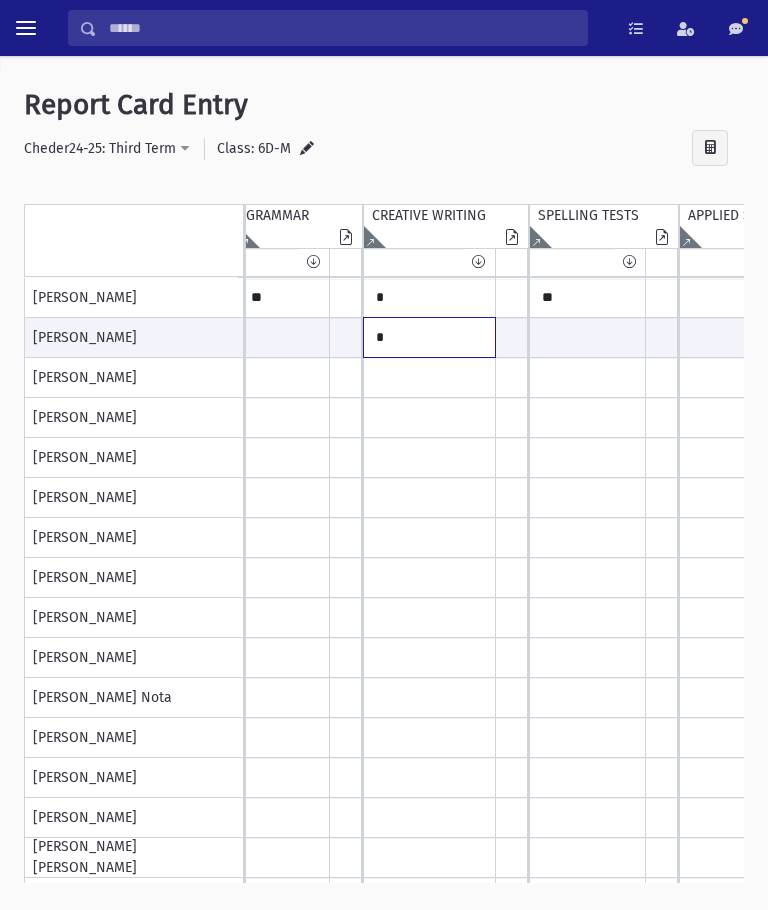 type on "*" 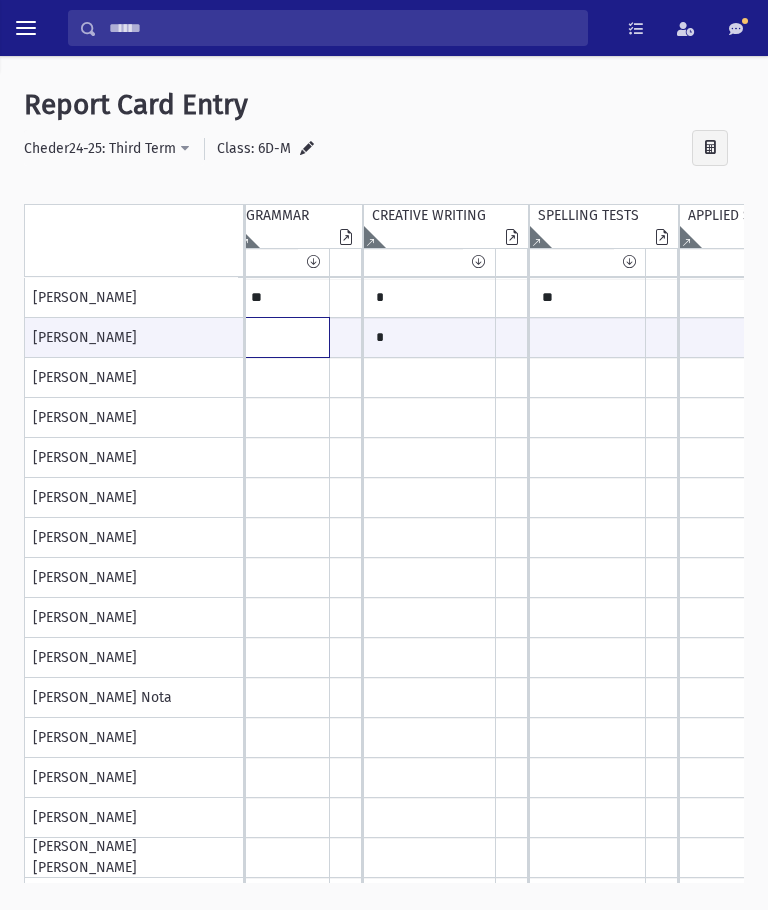 click at bounding box center (284, 337) 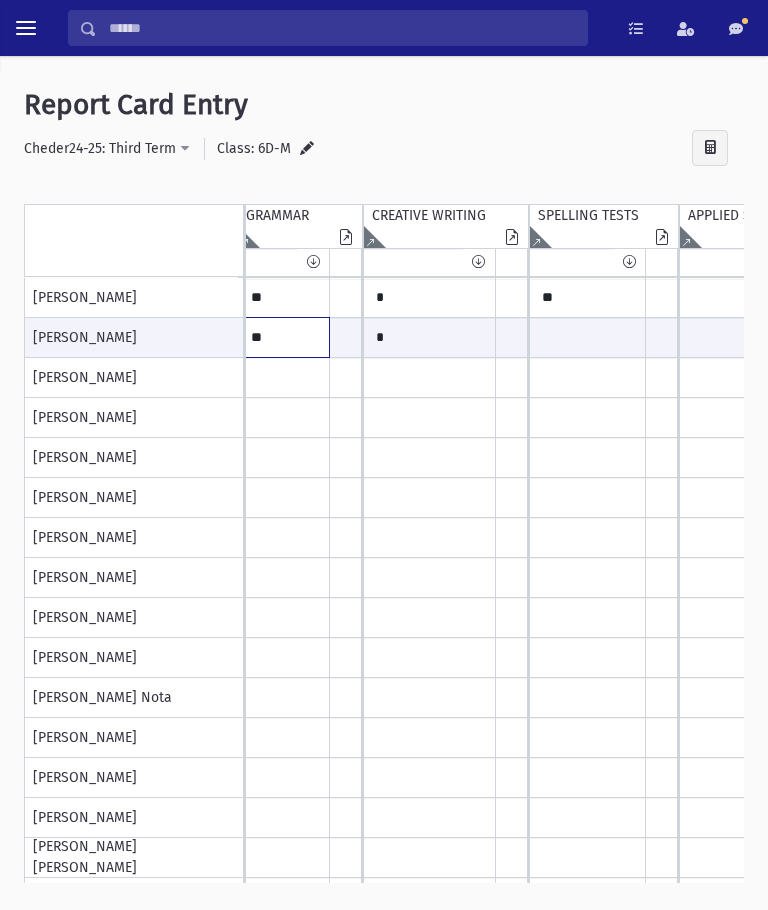 type on "**" 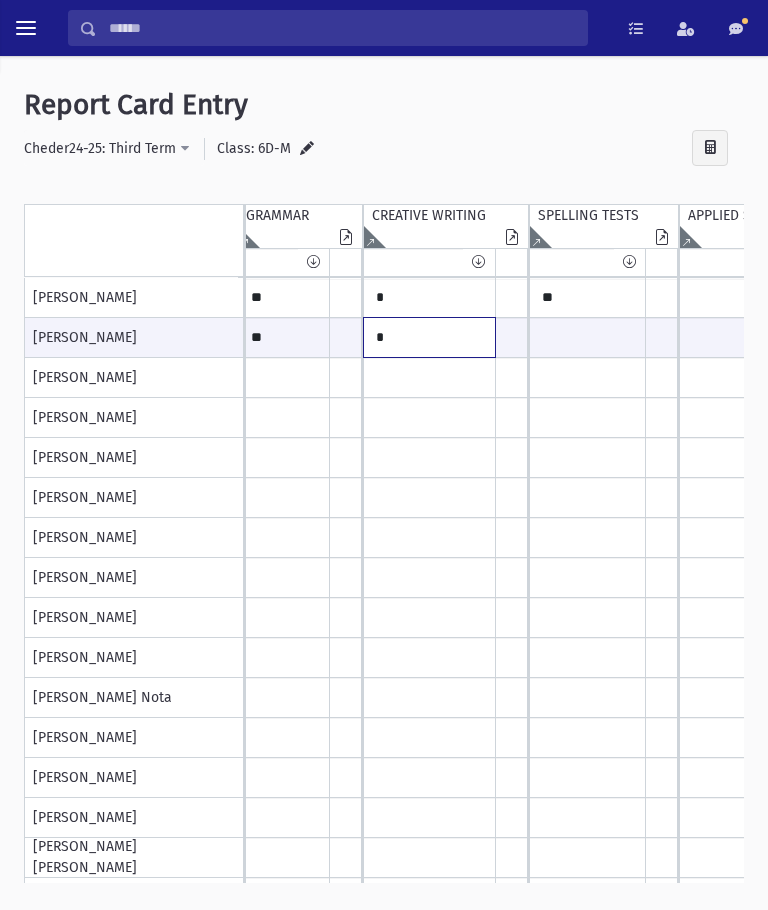 click on "*" at bounding box center [284, 337] 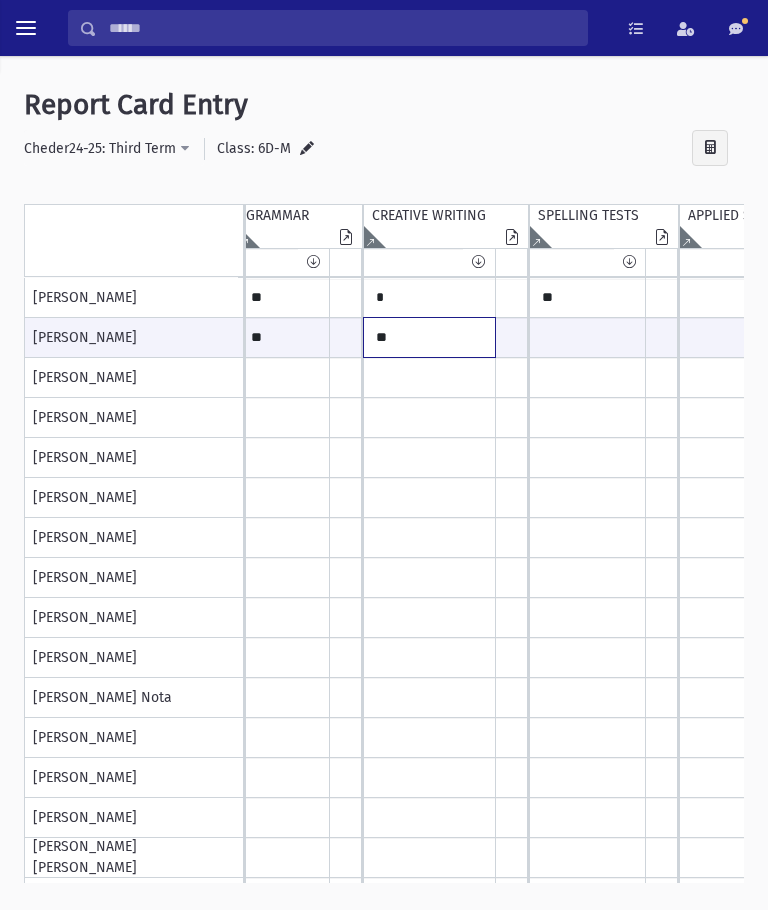 type on "**" 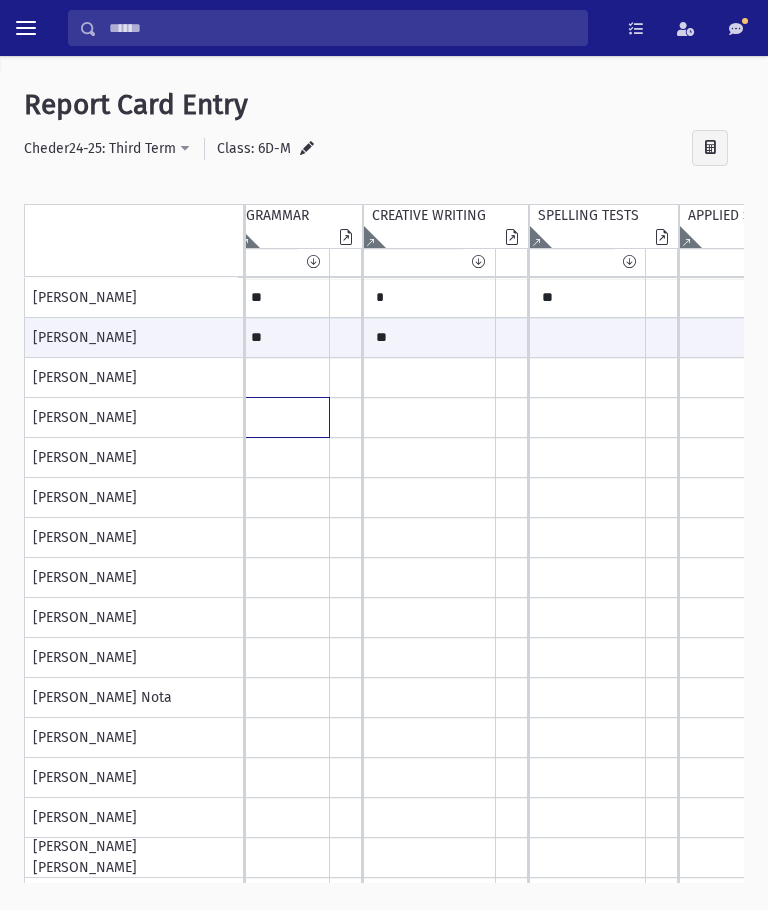 click at bounding box center [284, 298] 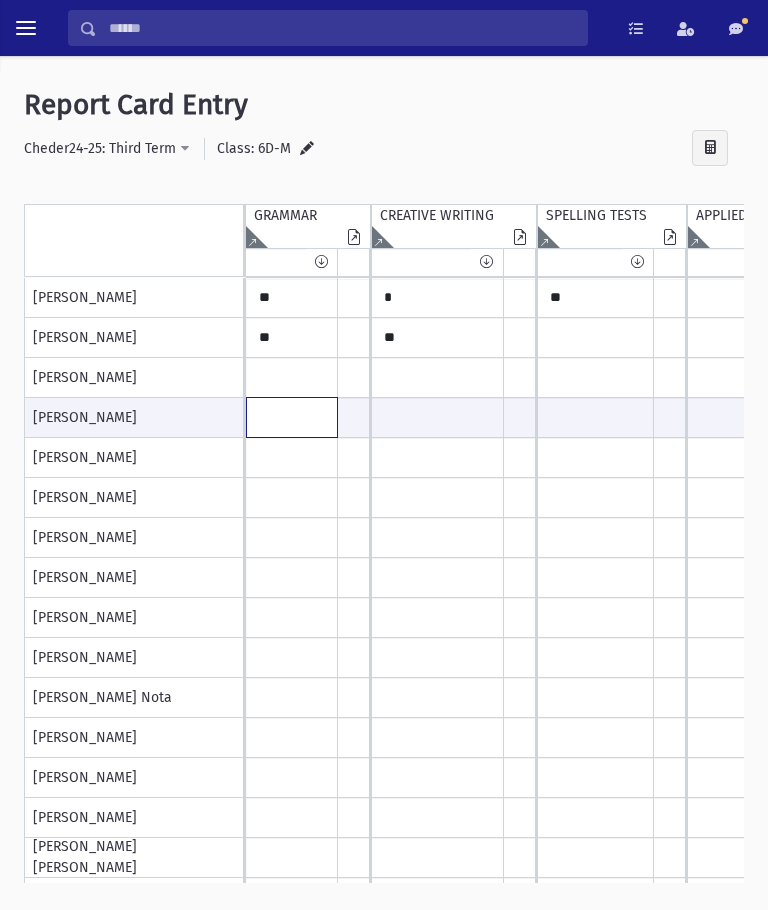 click at bounding box center (292, 417) 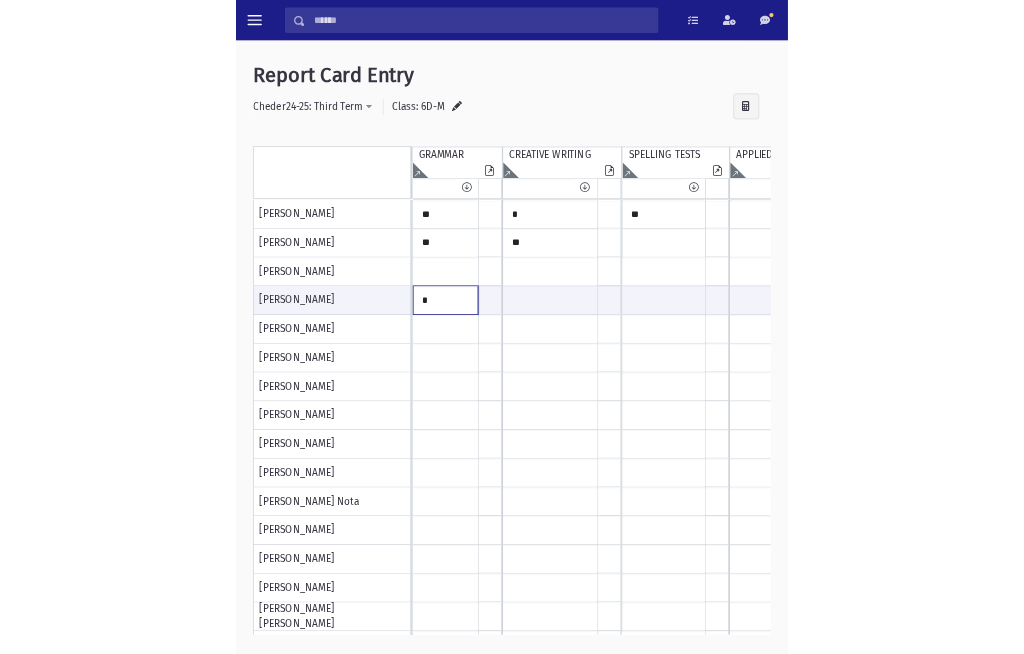 scroll, scrollTop: 0, scrollLeft: 0, axis: both 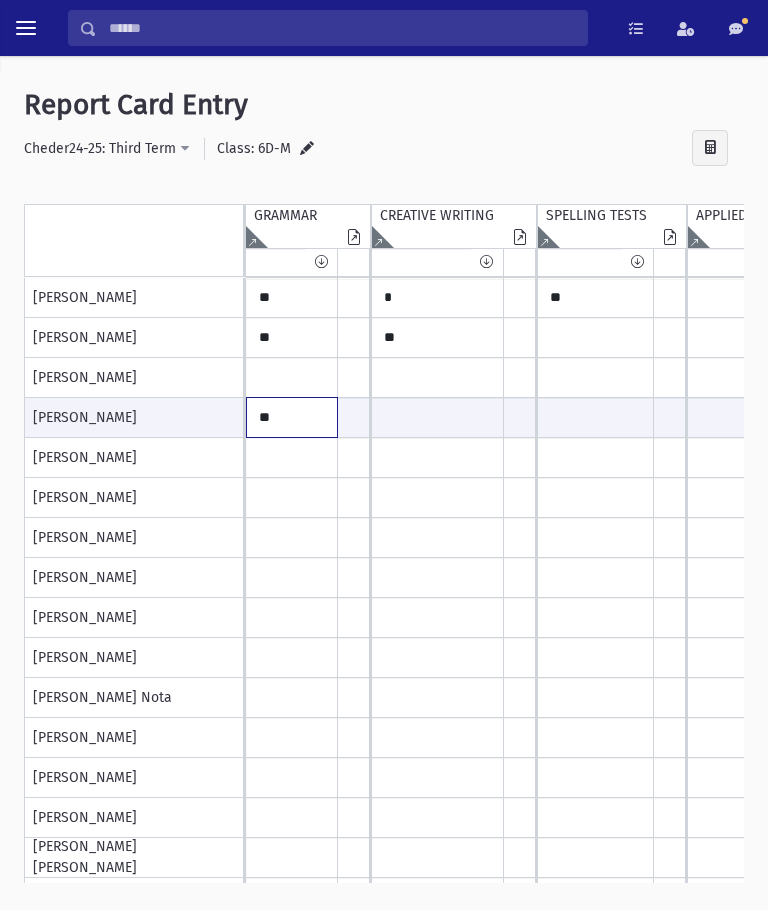 type on "**" 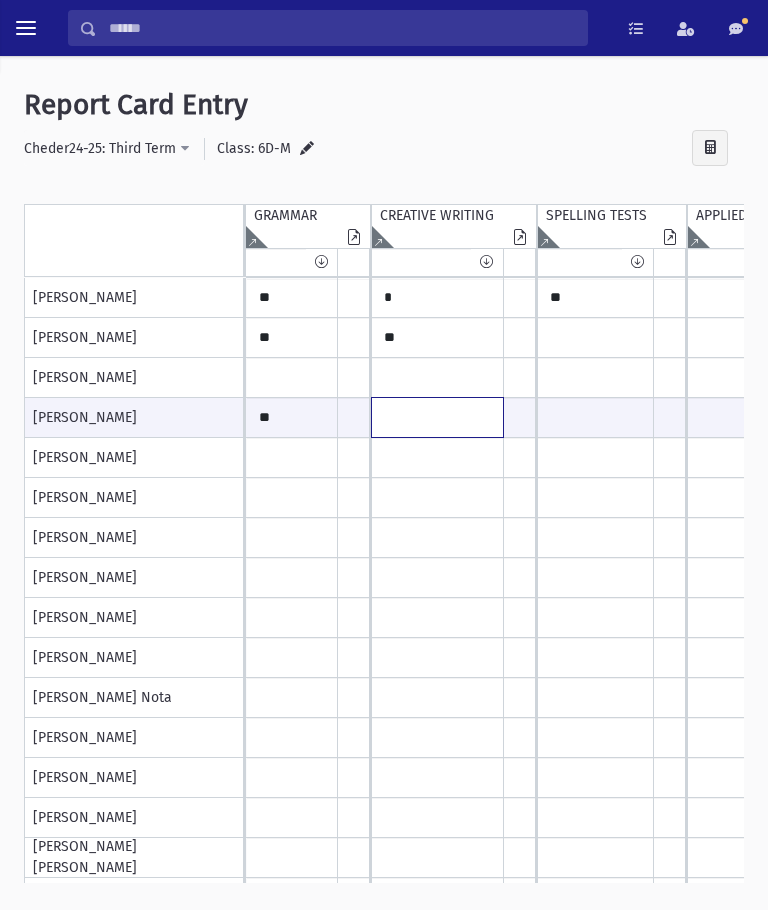 click at bounding box center (292, 417) 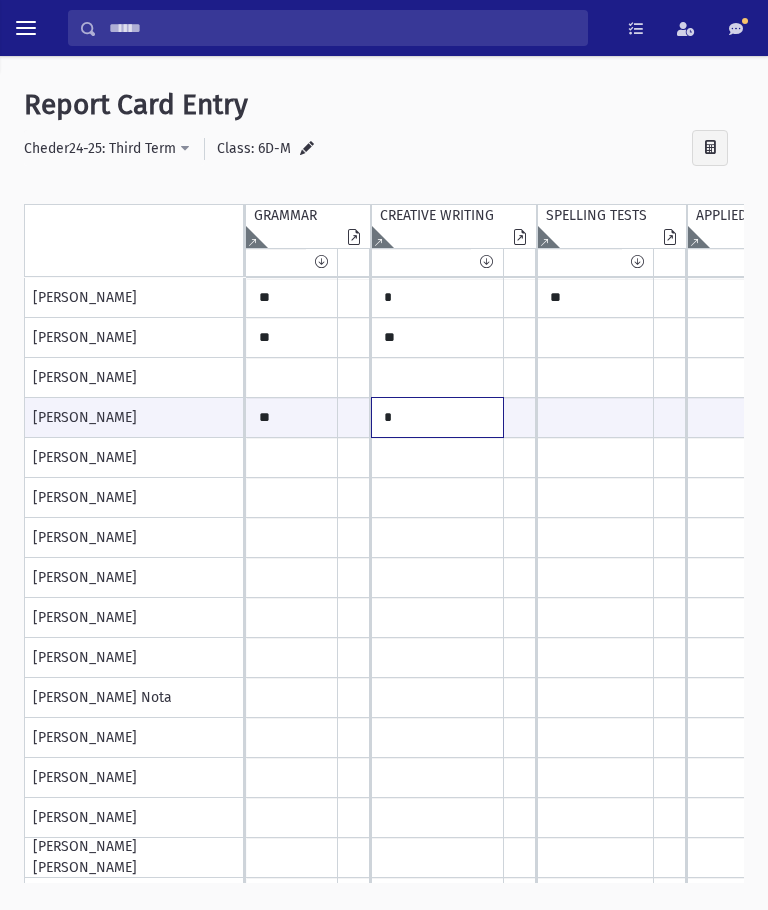 type on "*" 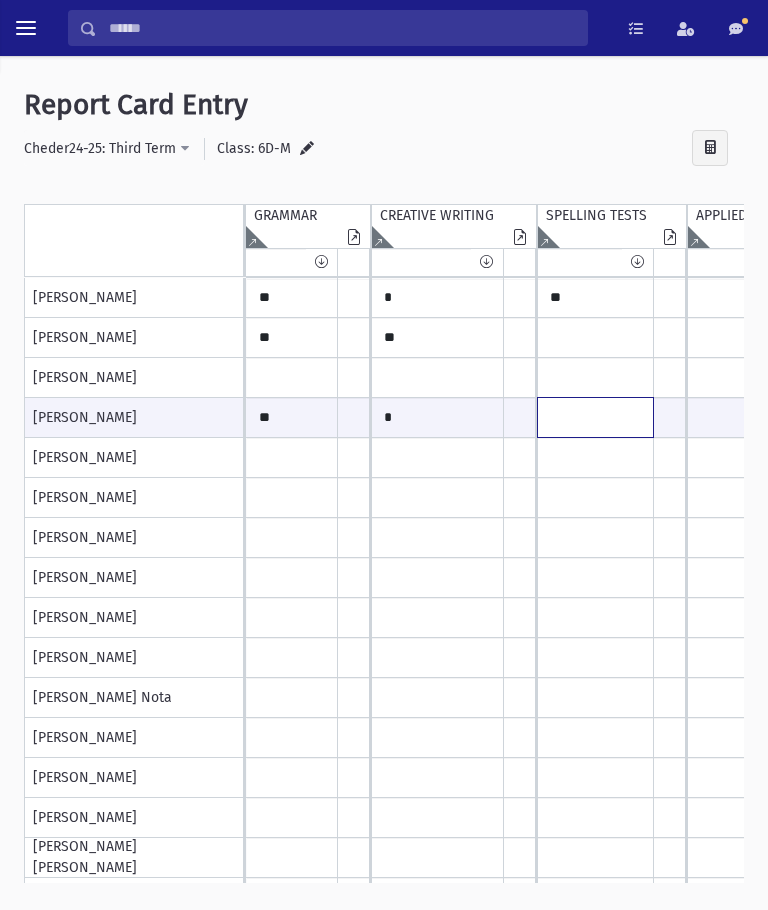 click at bounding box center [292, 417] 